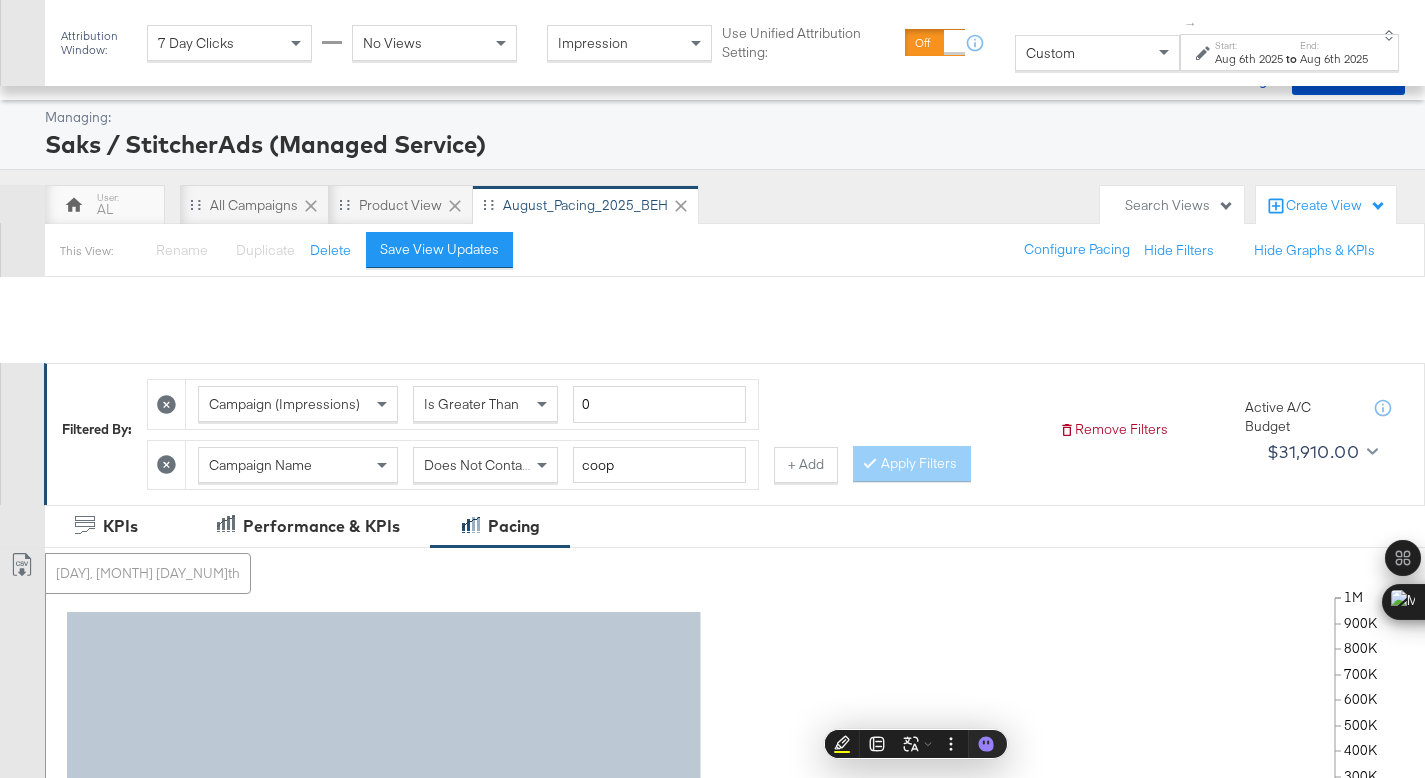 scroll, scrollTop: 738, scrollLeft: 0, axis: vertical 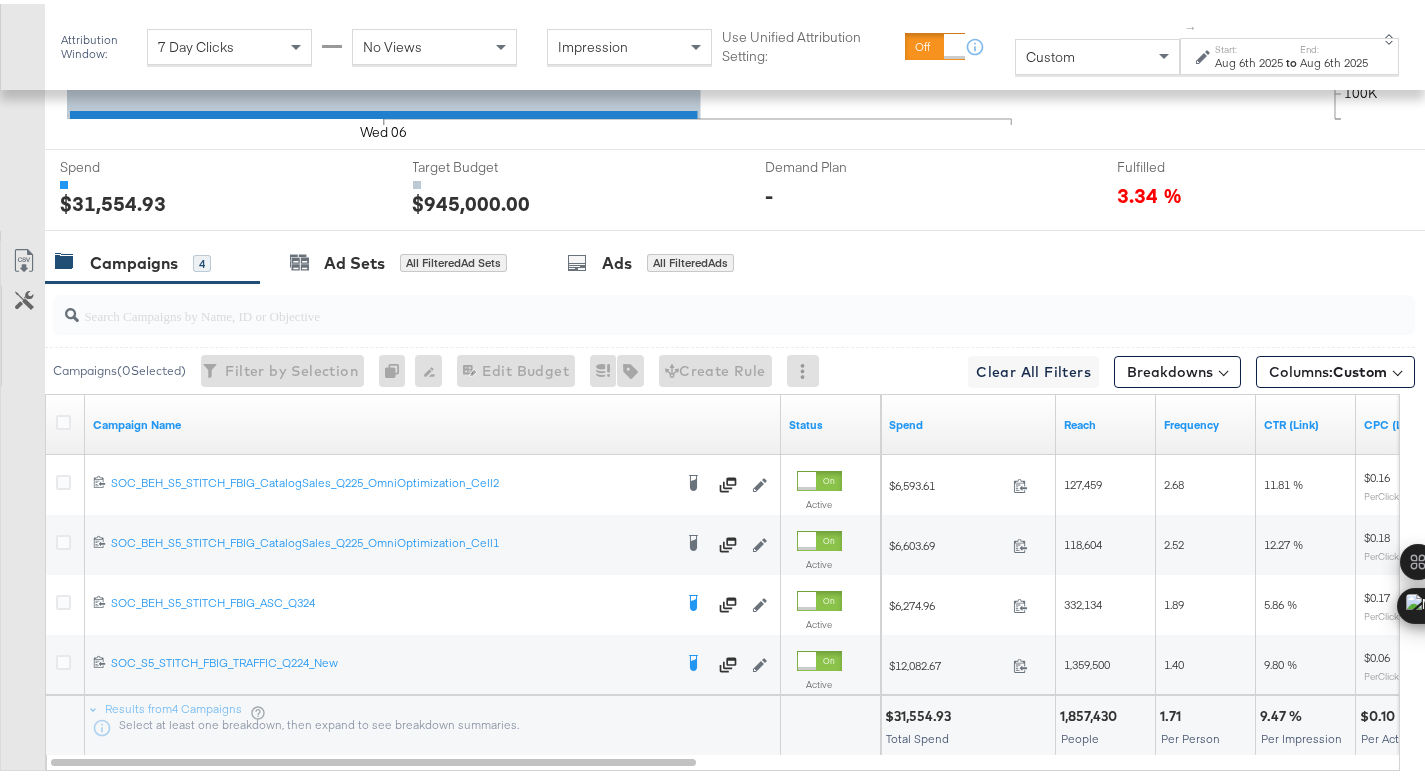 click on "Wed 06 100K 200K 300K 400K 500K 600K 700K 800K 900K 1M" 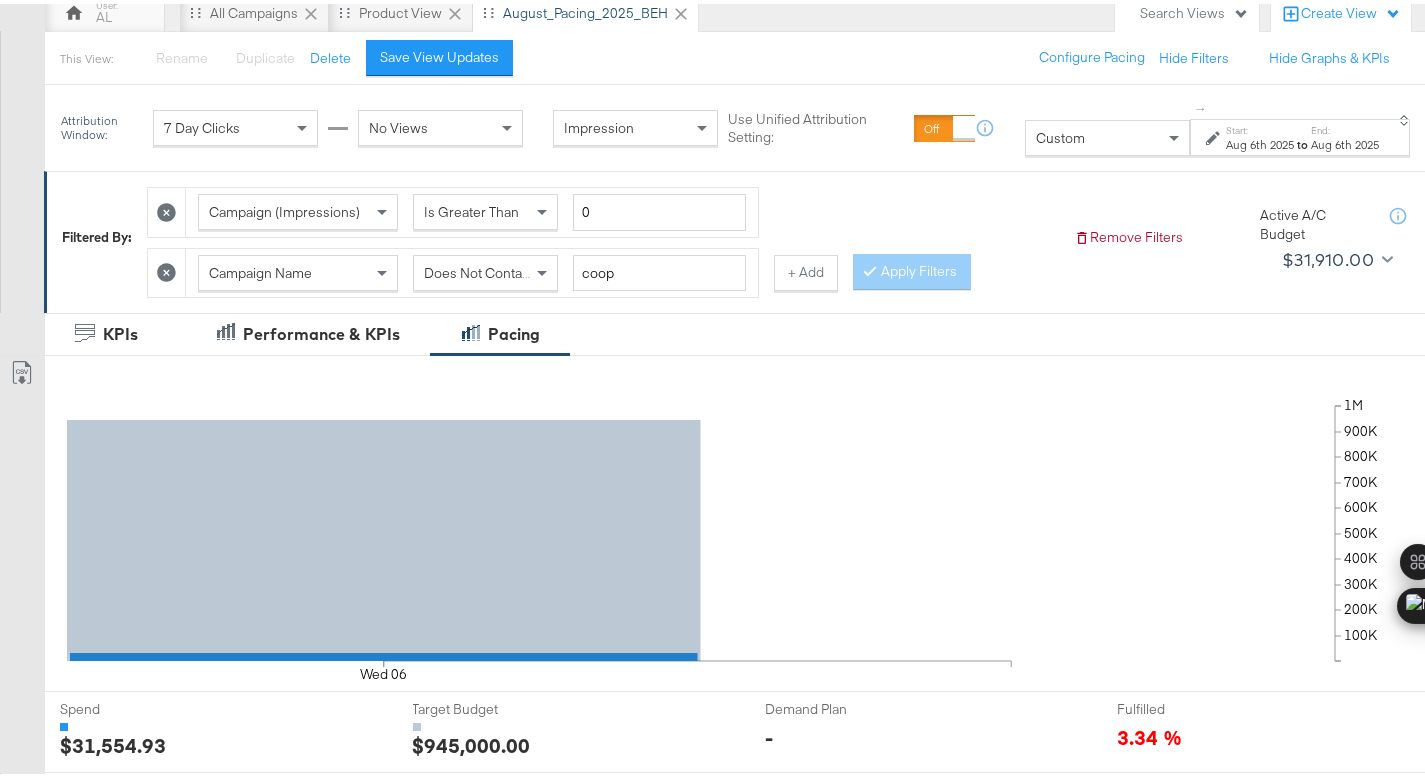 scroll, scrollTop: 0, scrollLeft: 0, axis: both 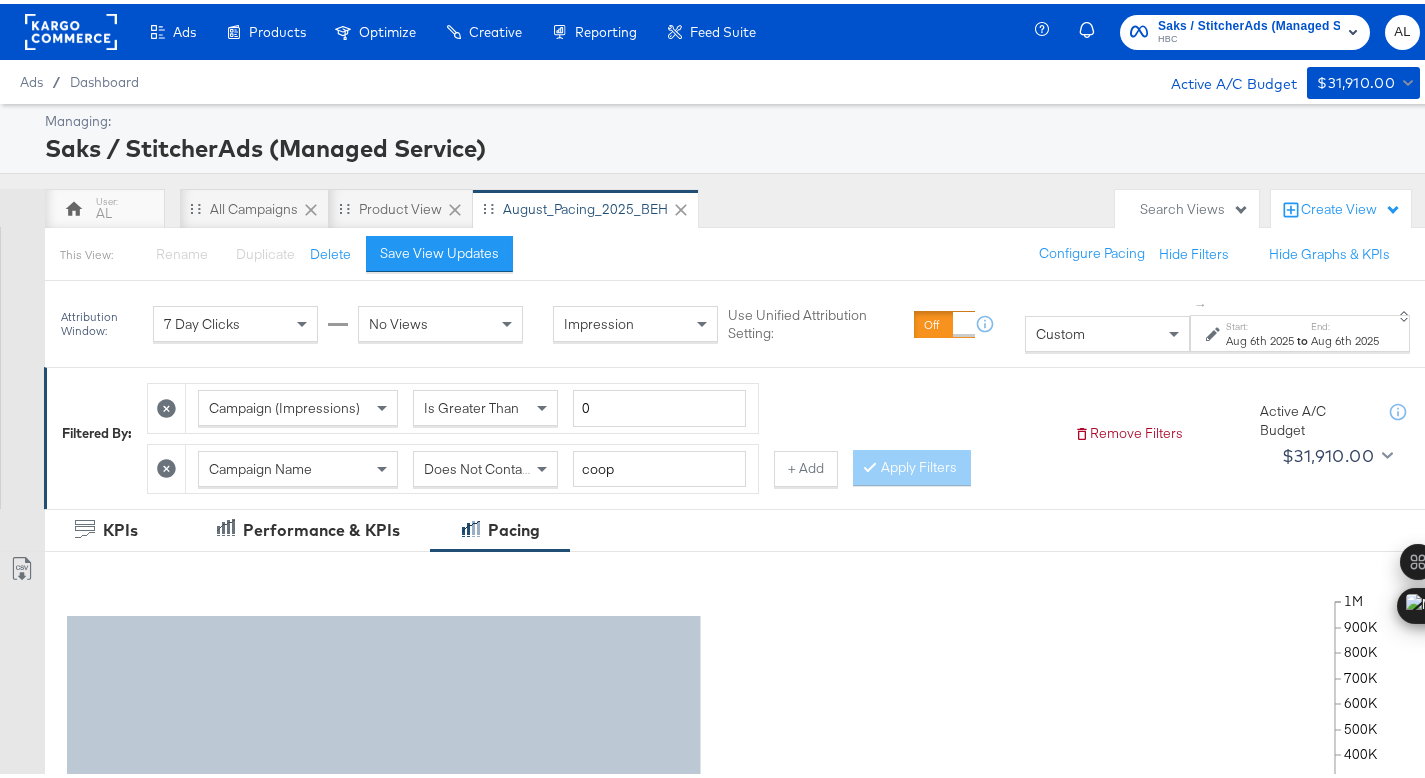 click 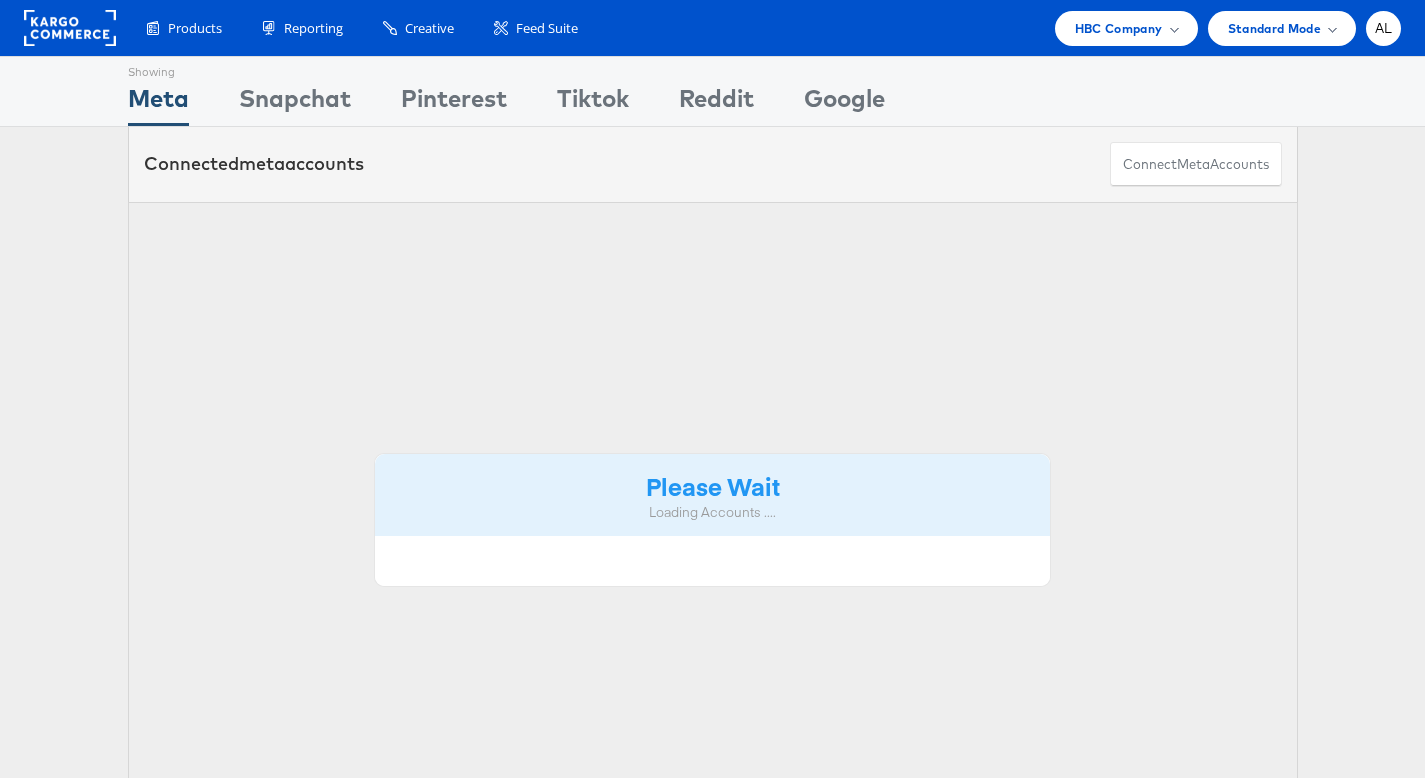 scroll, scrollTop: 0, scrollLeft: 0, axis: both 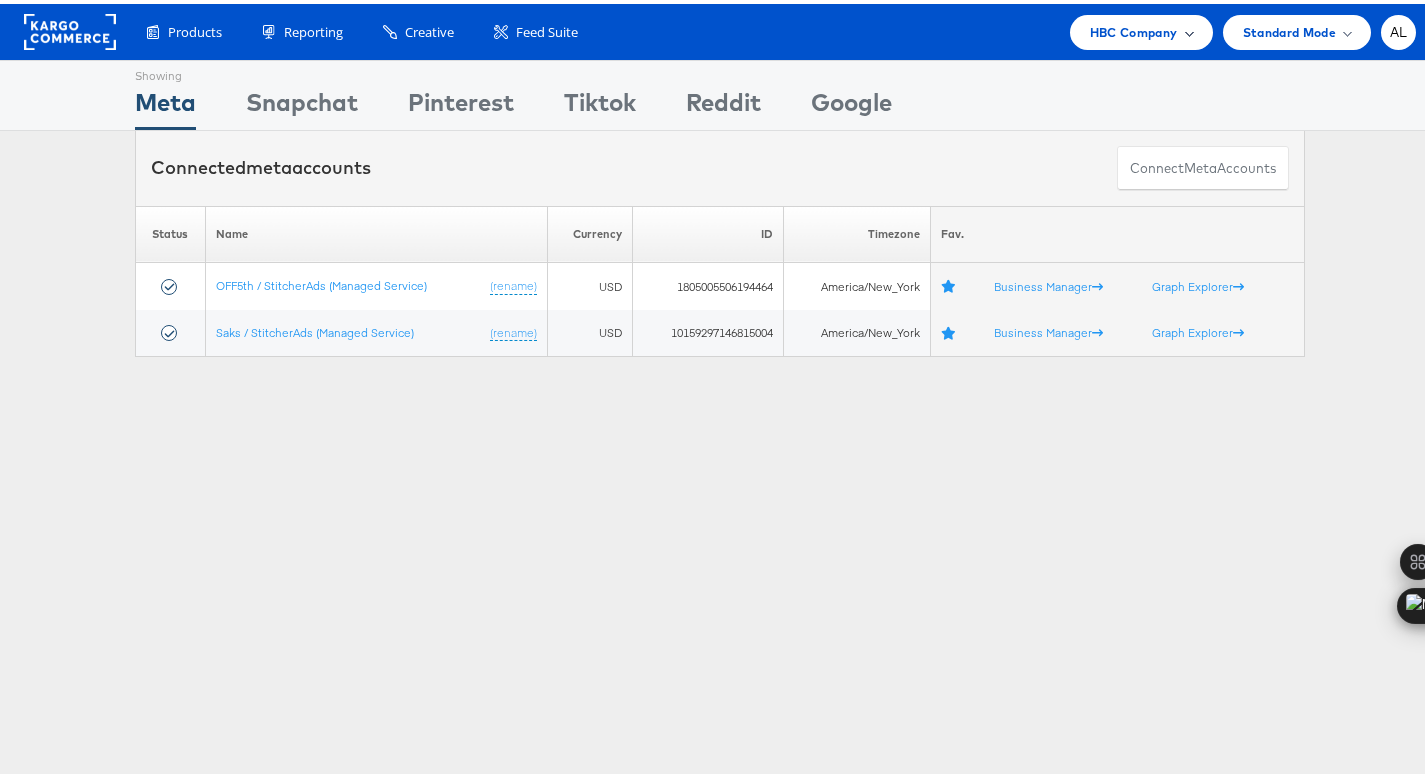click on "HBC Company" at bounding box center (1141, 28) 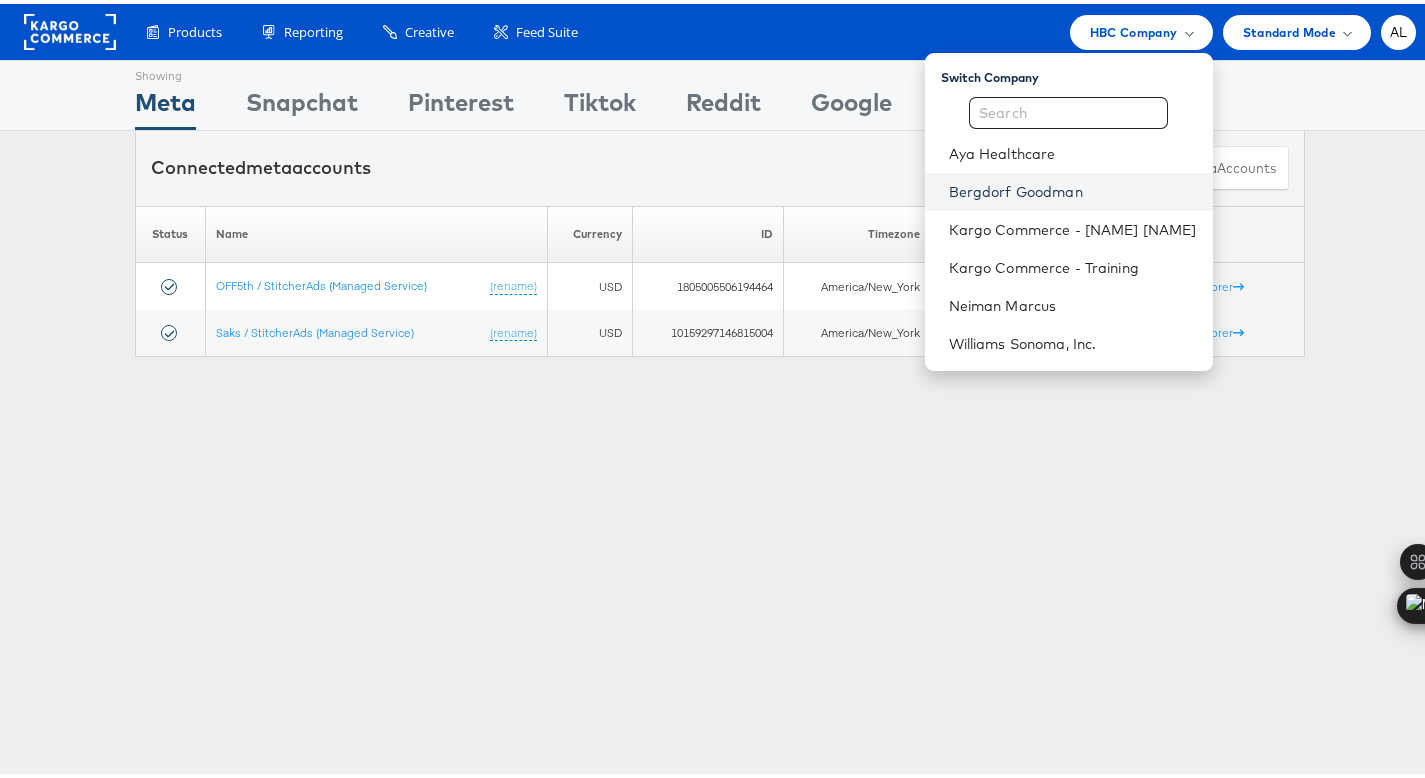 click on "Bergdorf Goodman" at bounding box center [1073, 188] 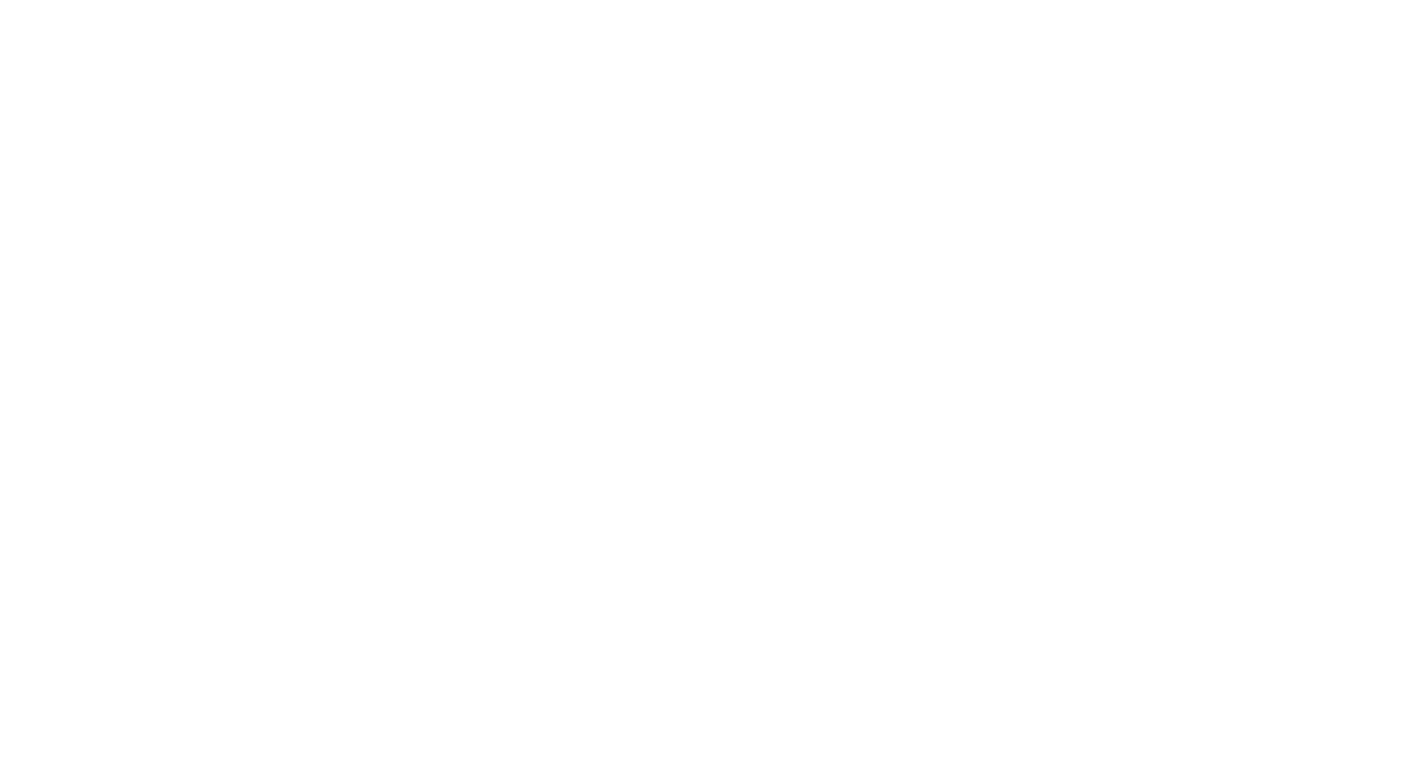 scroll, scrollTop: 0, scrollLeft: 0, axis: both 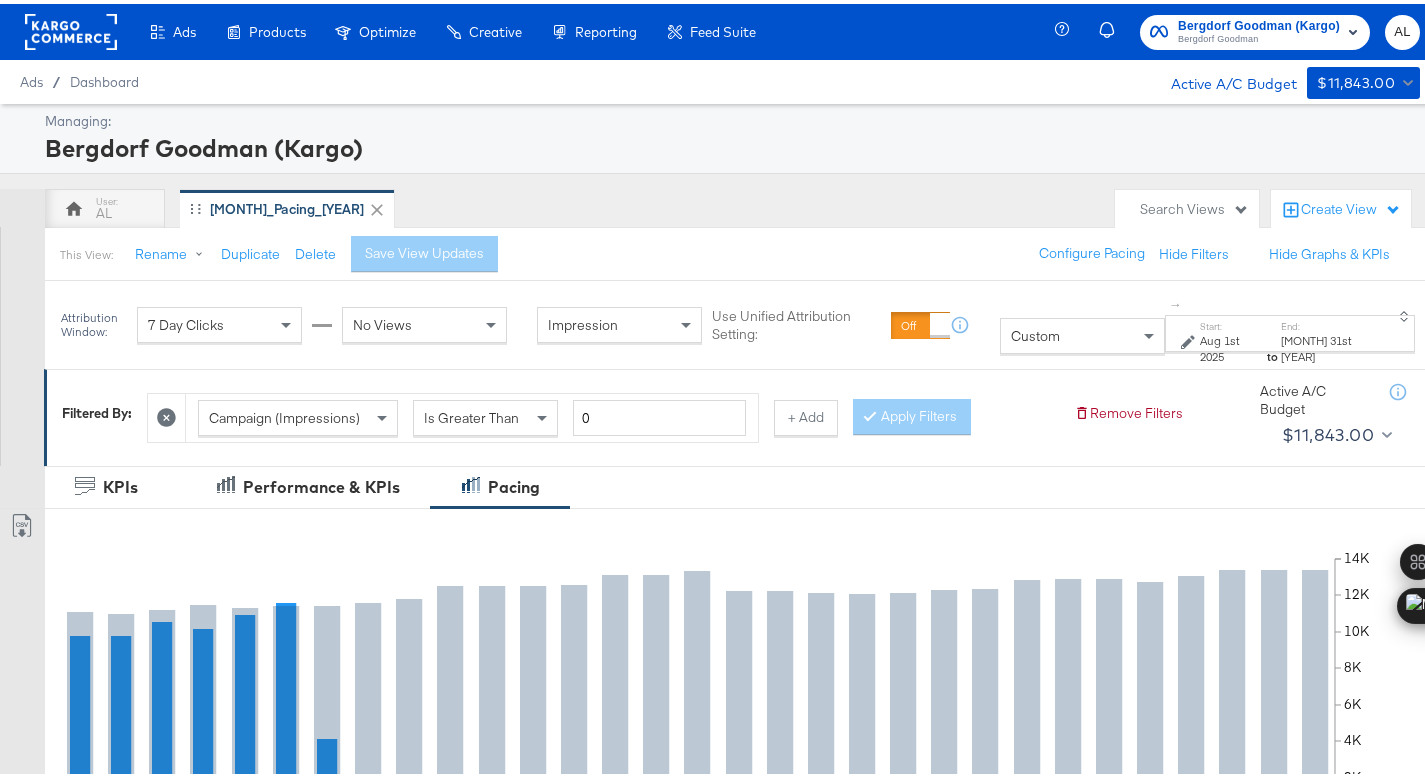 drag, startPoint x: 1189, startPoint y: 325, endPoint x: 1181, endPoint y: 346, distance: 22.472204 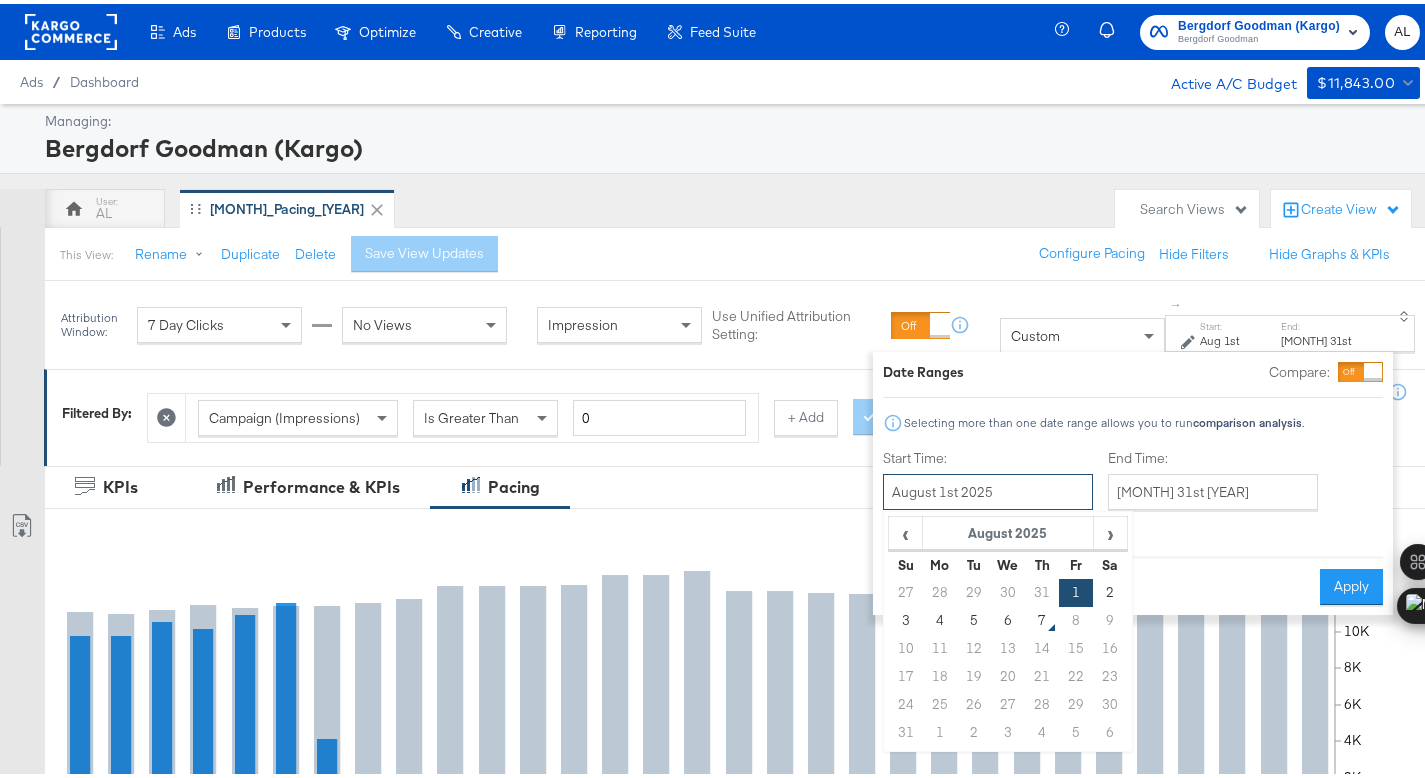 click on "August 1st 2025" at bounding box center (988, 488) 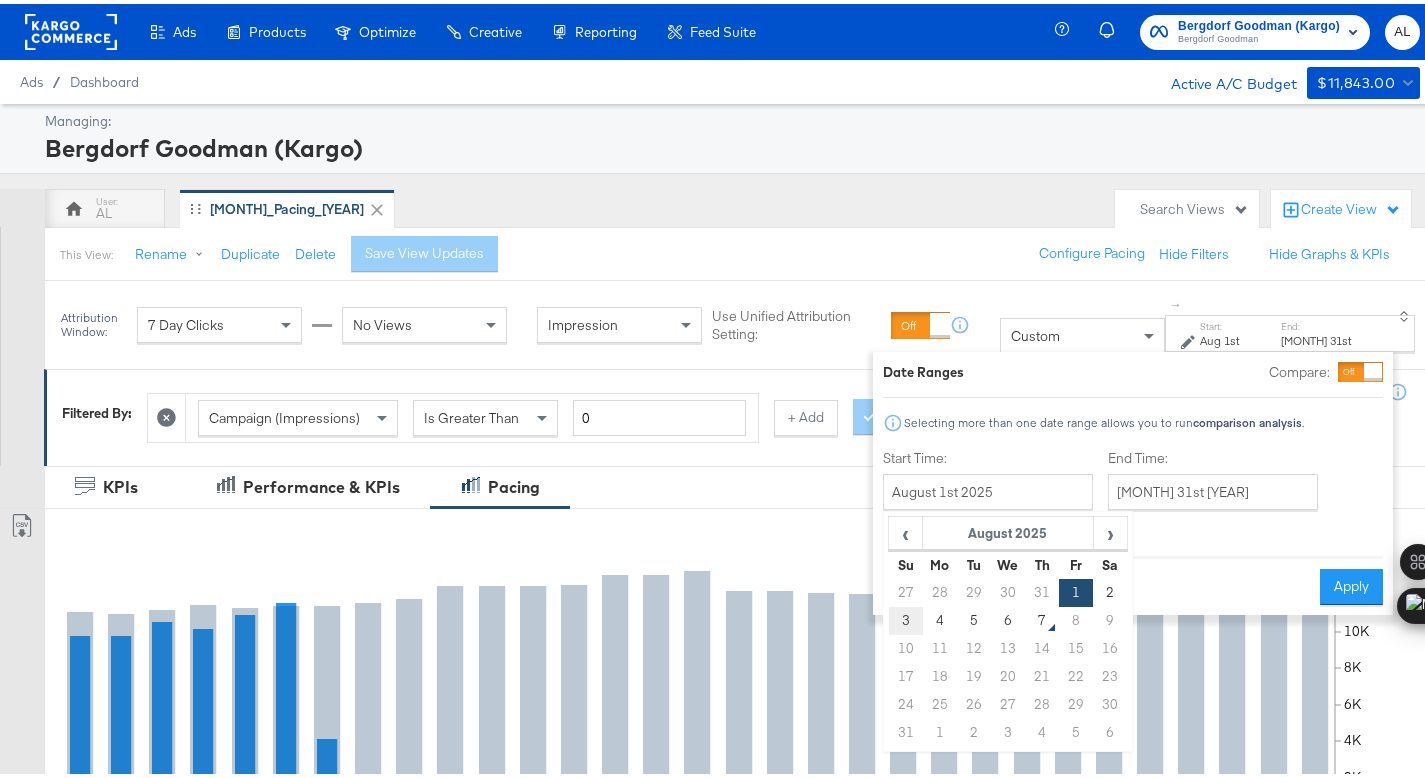 click on "3" at bounding box center (906, 617) 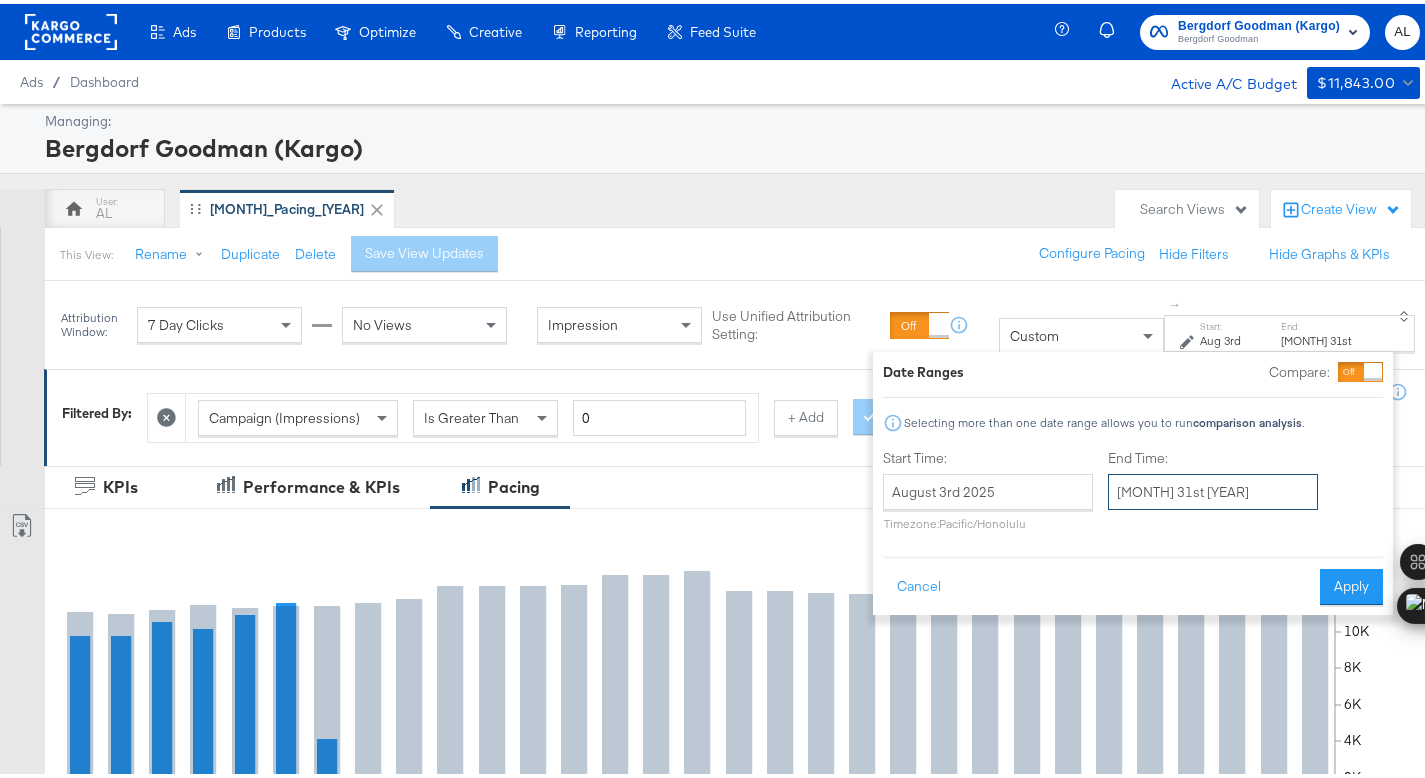 click on "[MONTH] [DATE] [DATE]" at bounding box center [1213, 488] 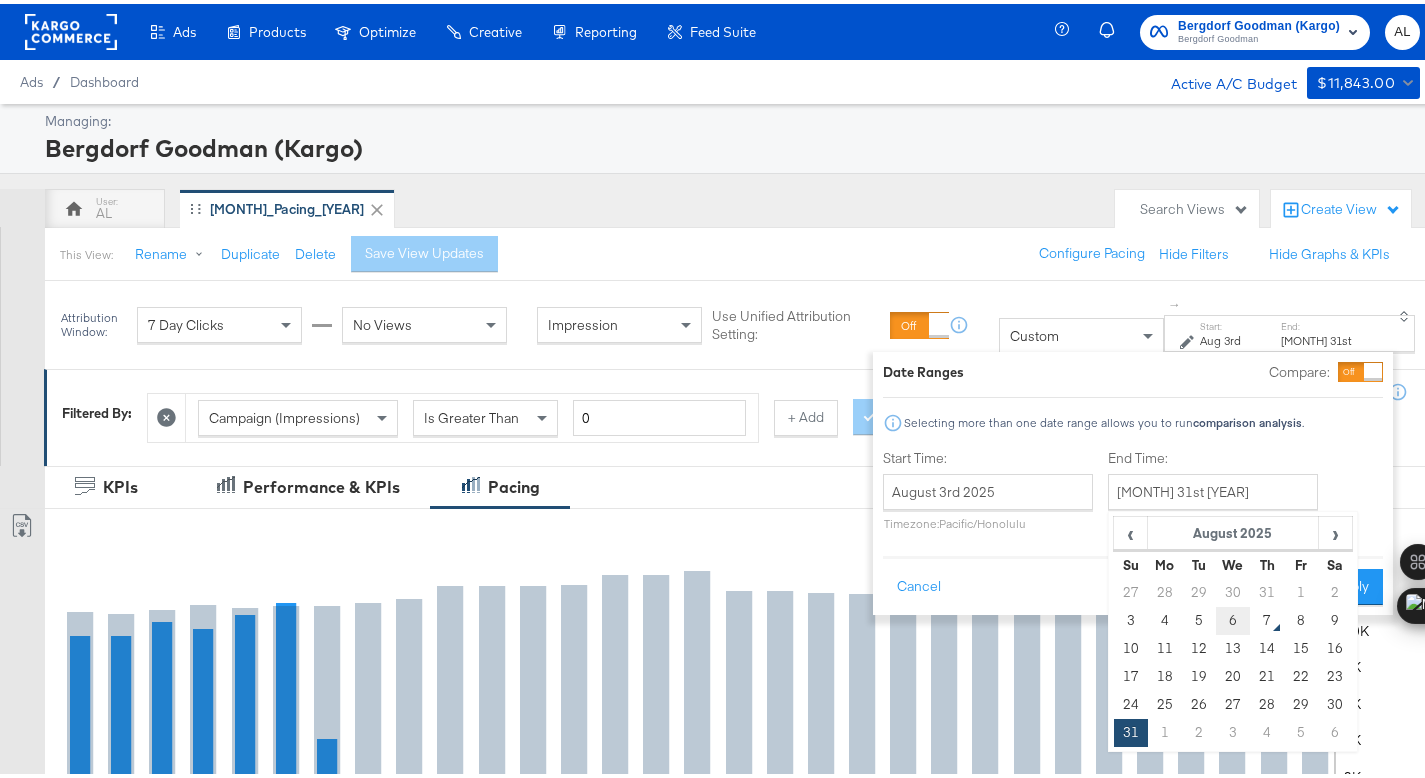 click on "6" at bounding box center (1233, 617) 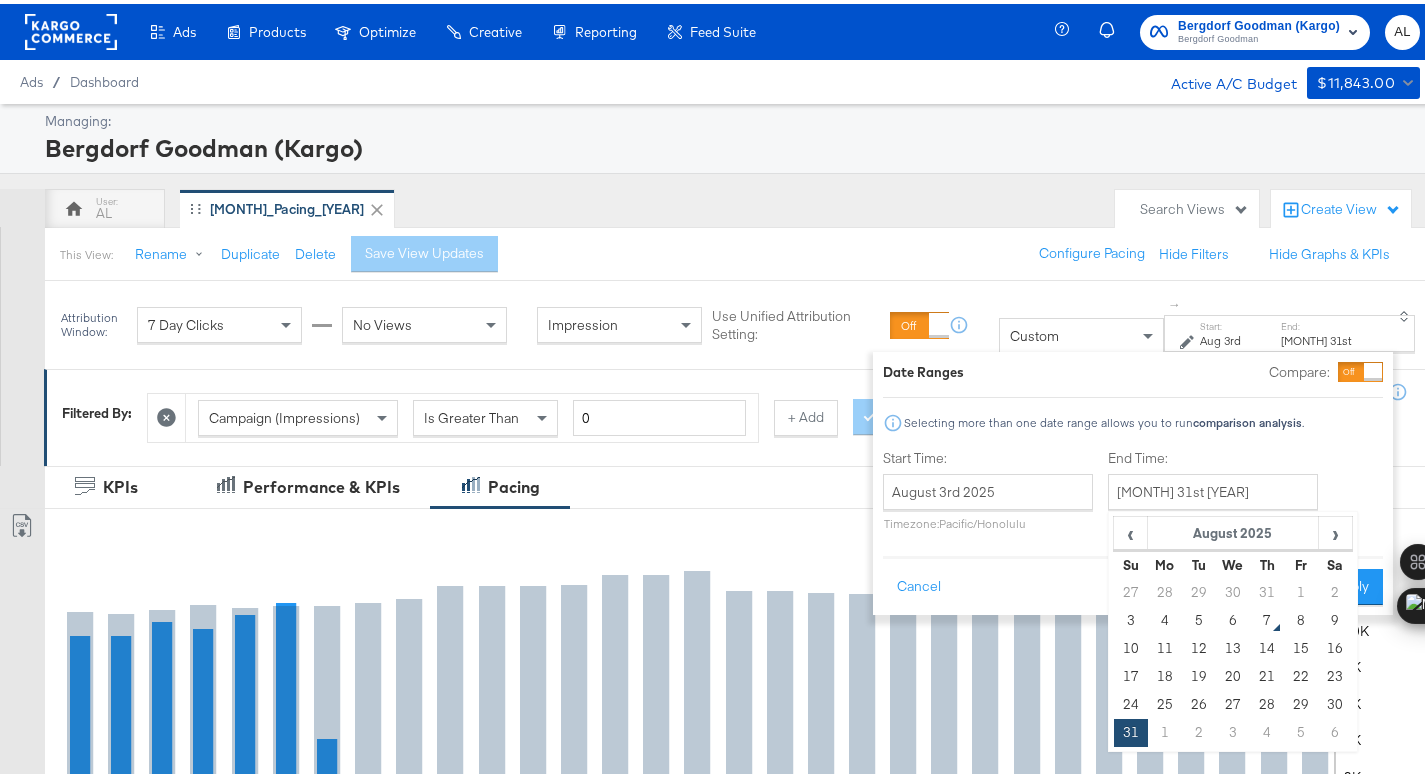 type on "August 6th 2025" 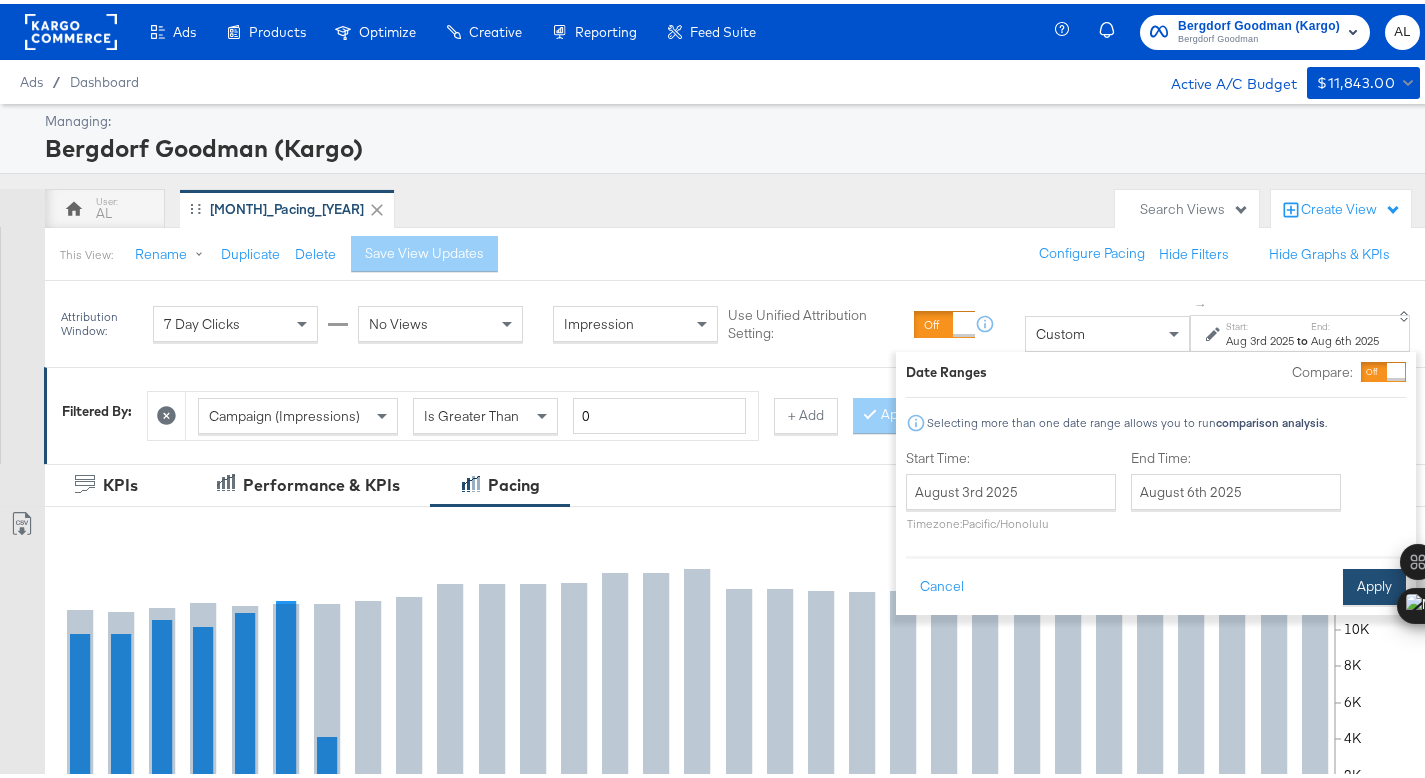 click on "Apply" at bounding box center [1374, 583] 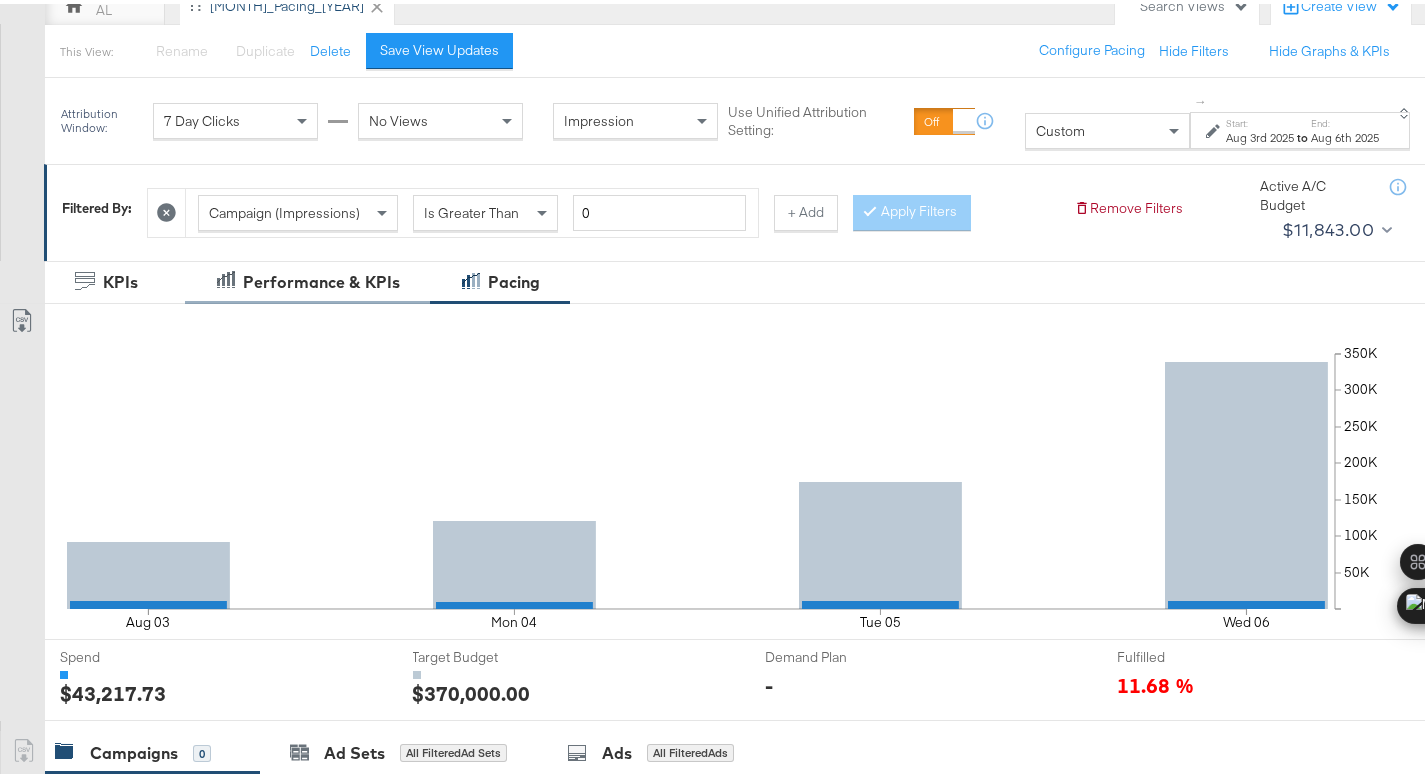 scroll, scrollTop: 694, scrollLeft: 0, axis: vertical 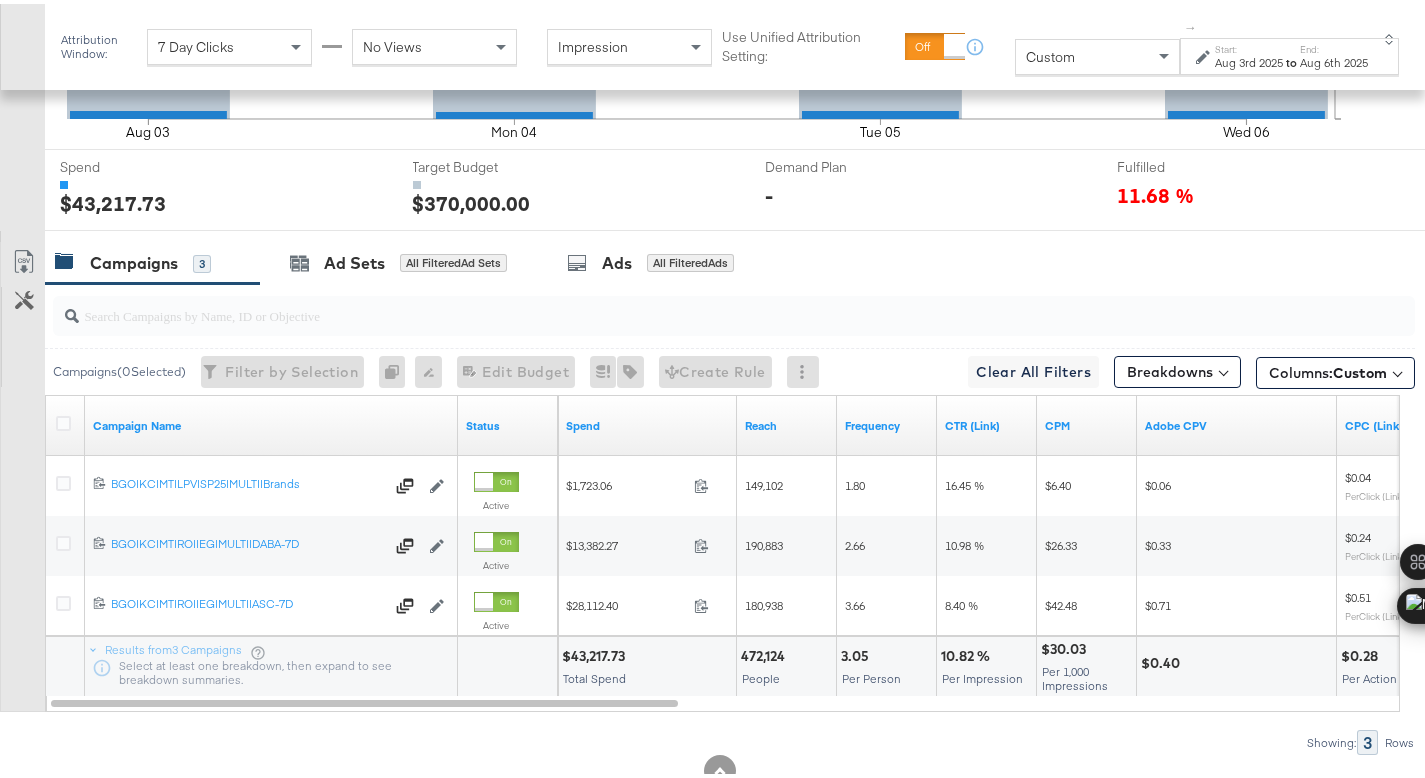 click on "$43,217.73" at bounding box center (596, 652) 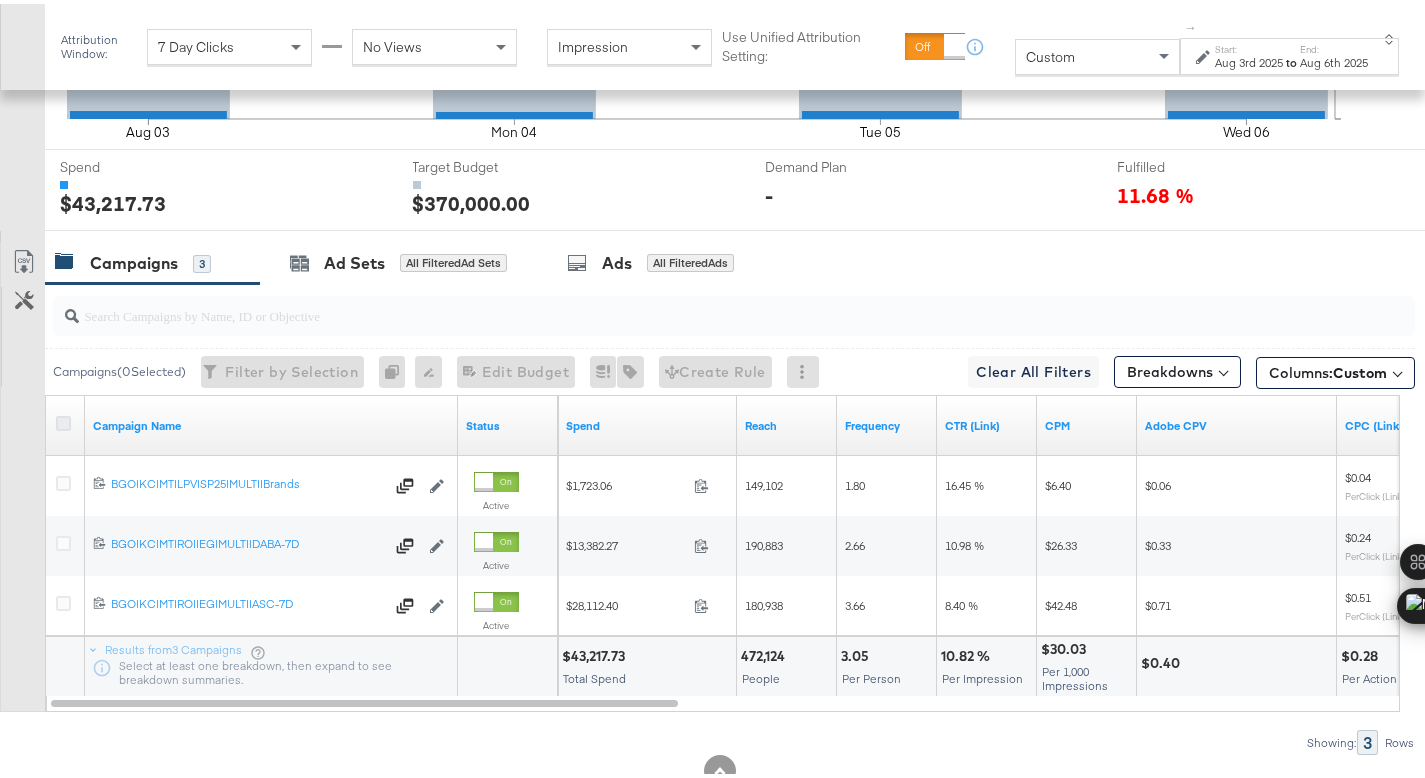 click at bounding box center [63, 419] 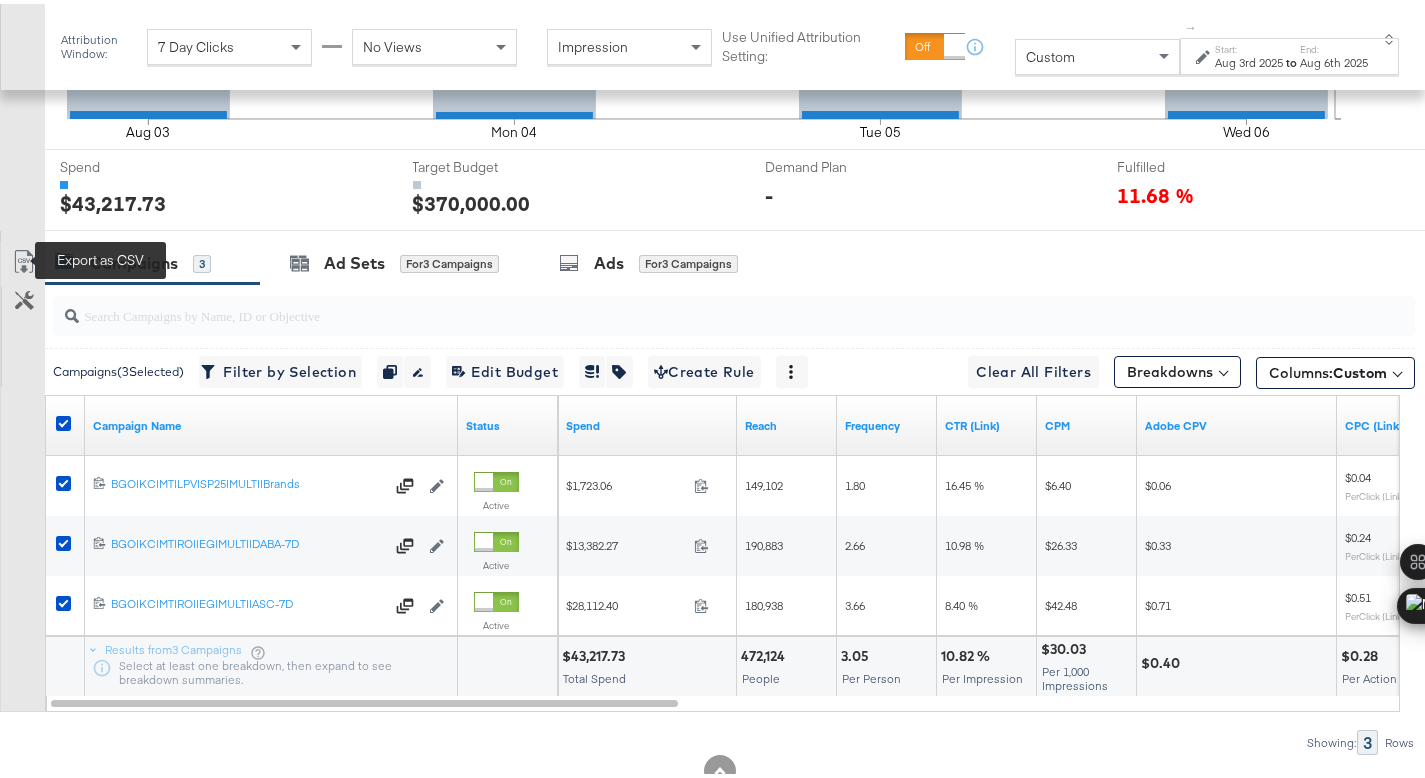 click 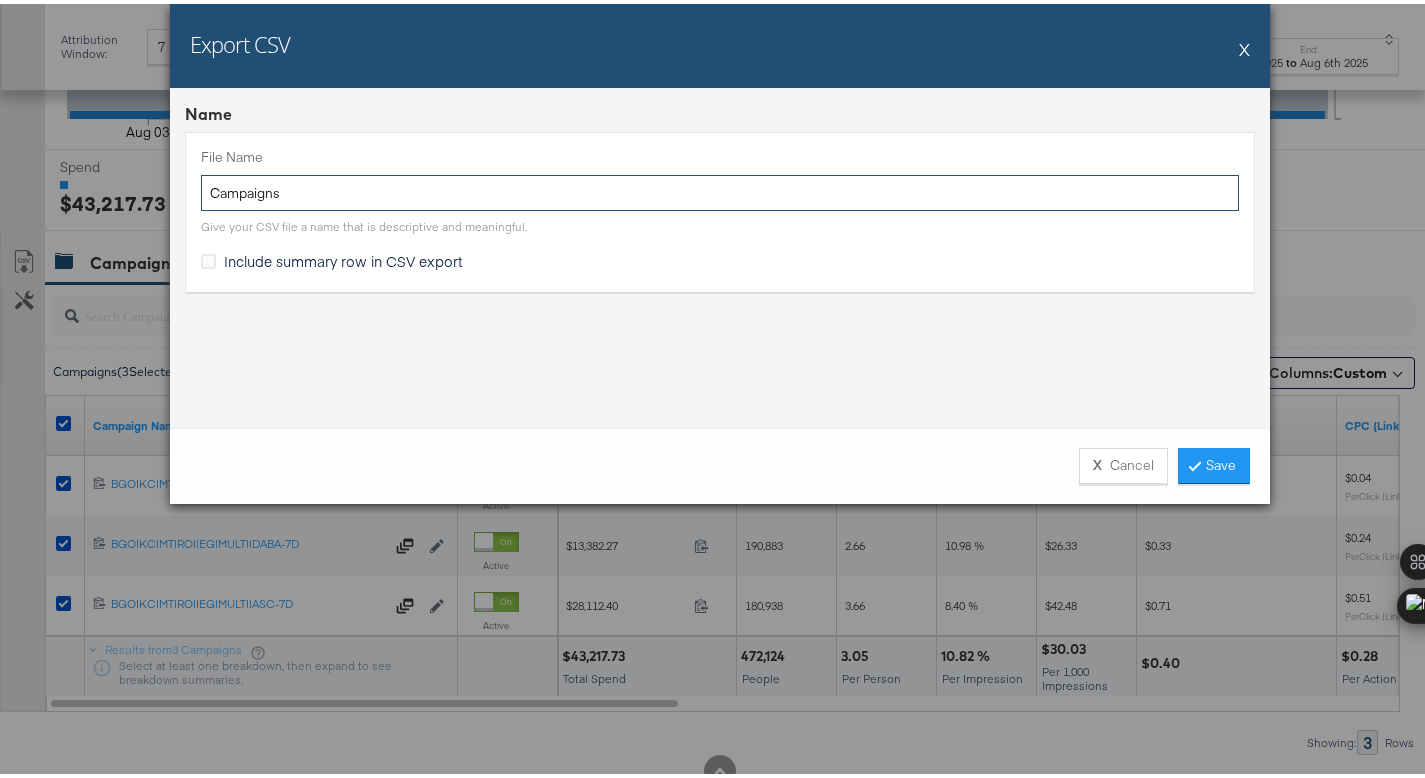 click on "Campaigns" at bounding box center [720, 189] 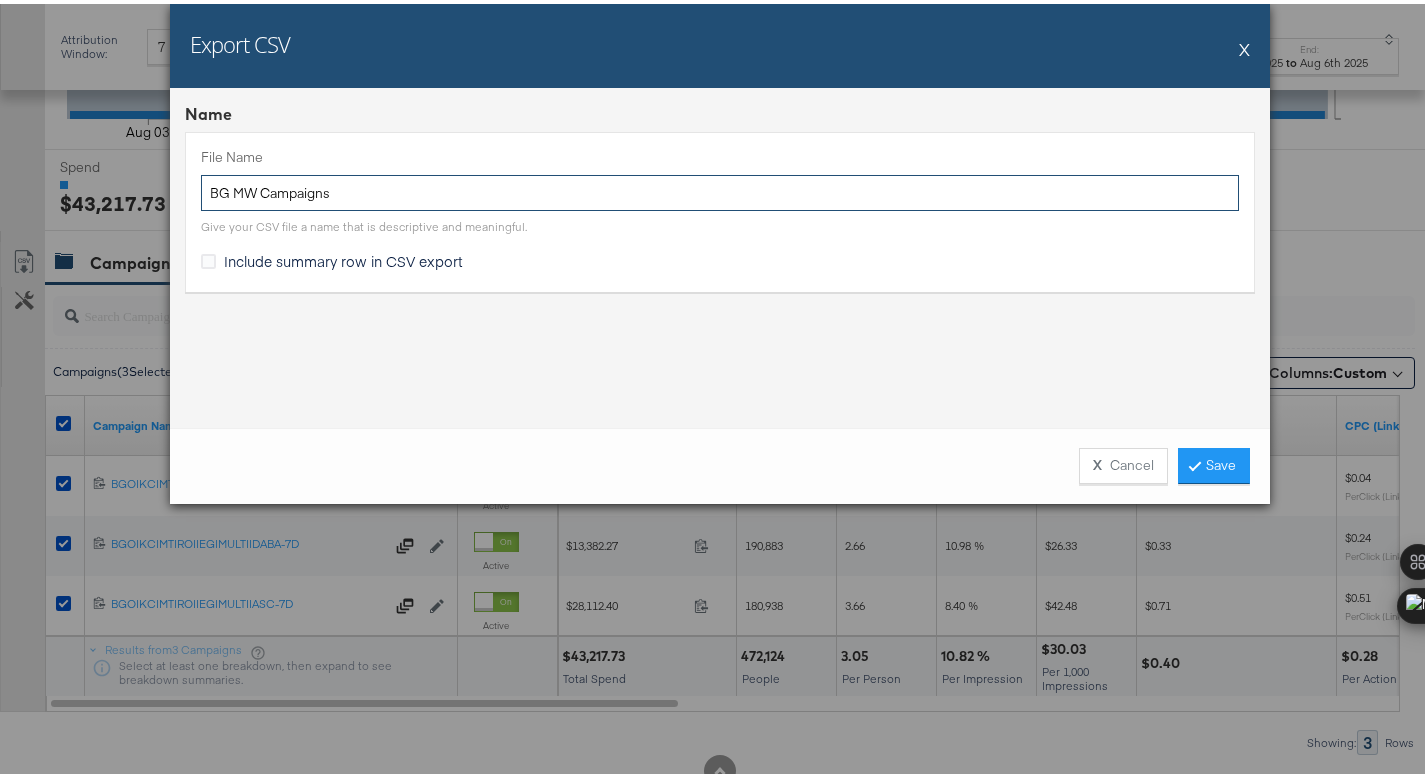 type on "BG MW Campaigns" 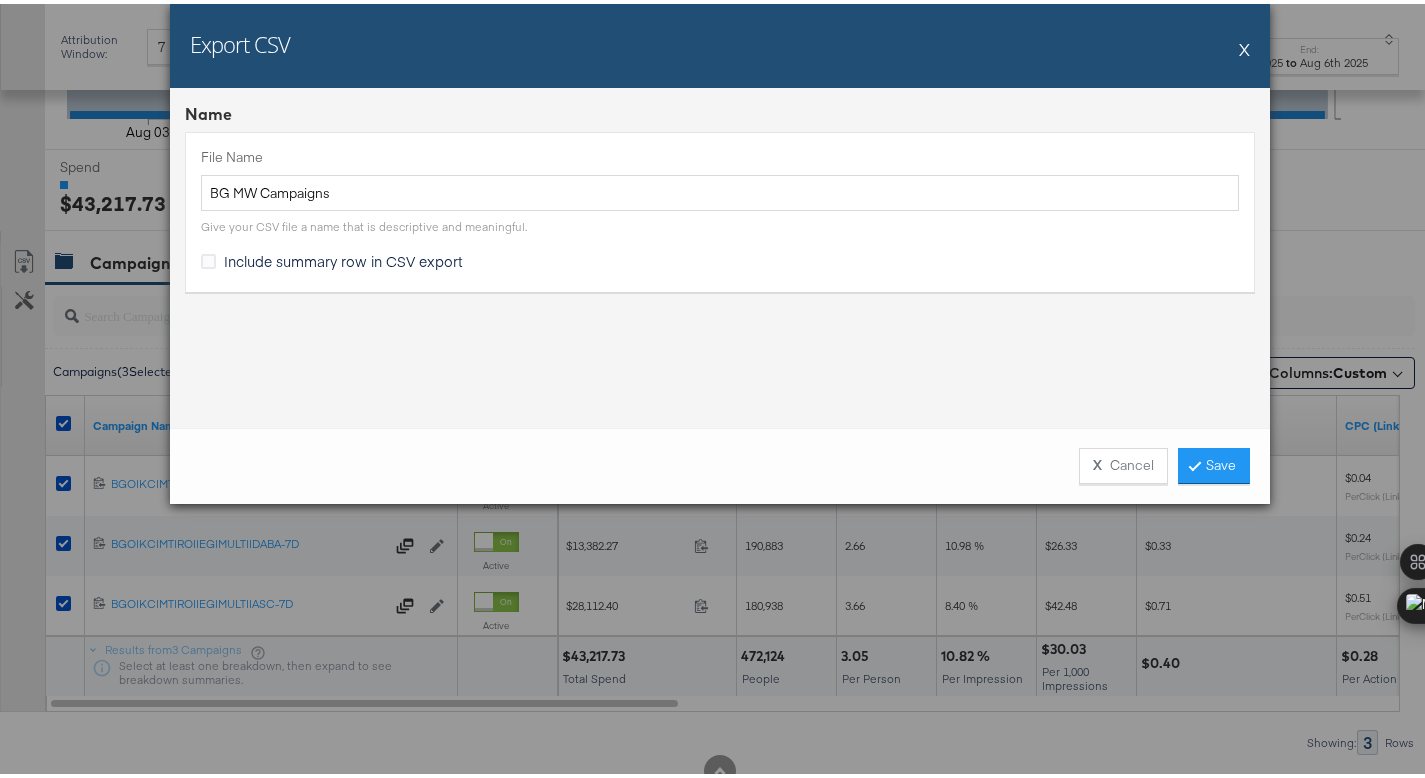 click on "Include summary row in CSV export" at bounding box center (343, 257) 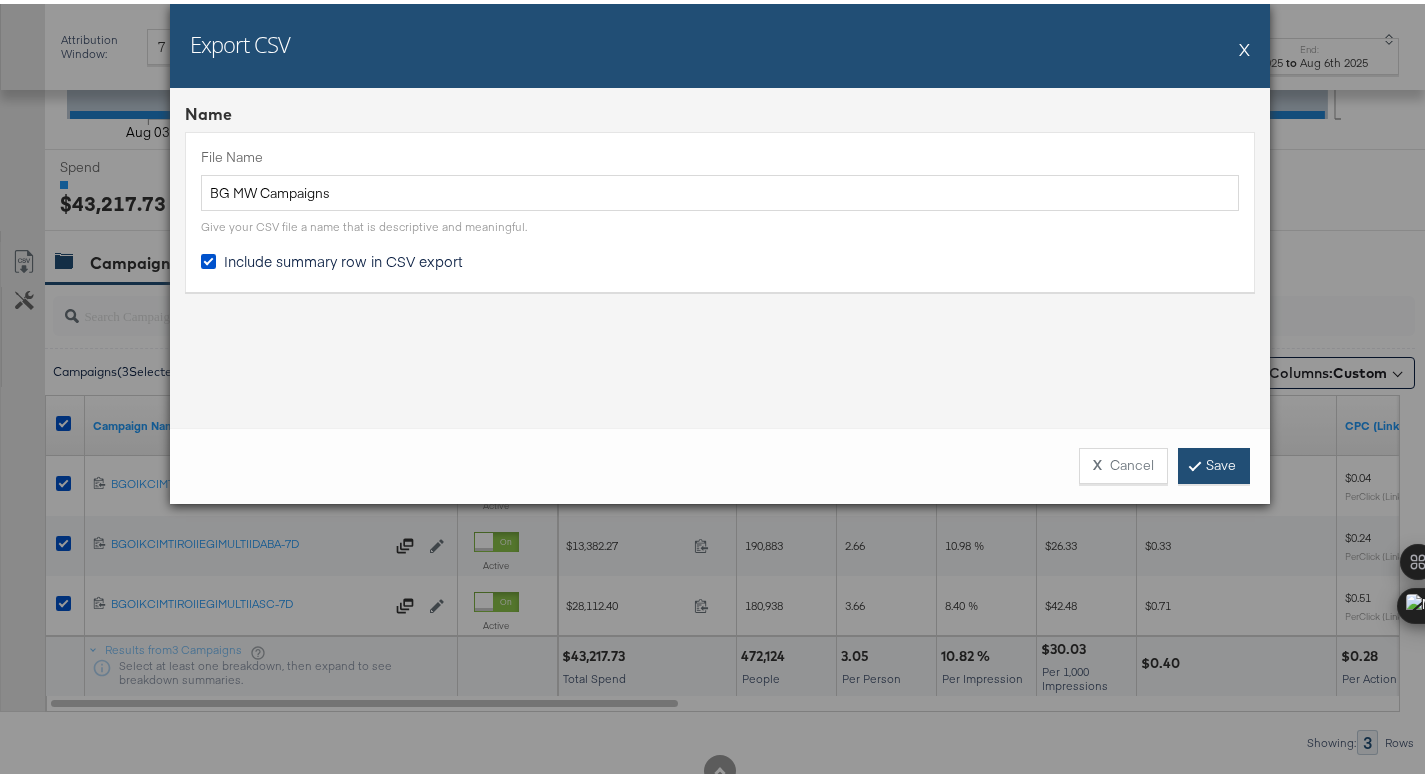 click on "Save" at bounding box center [1214, 462] 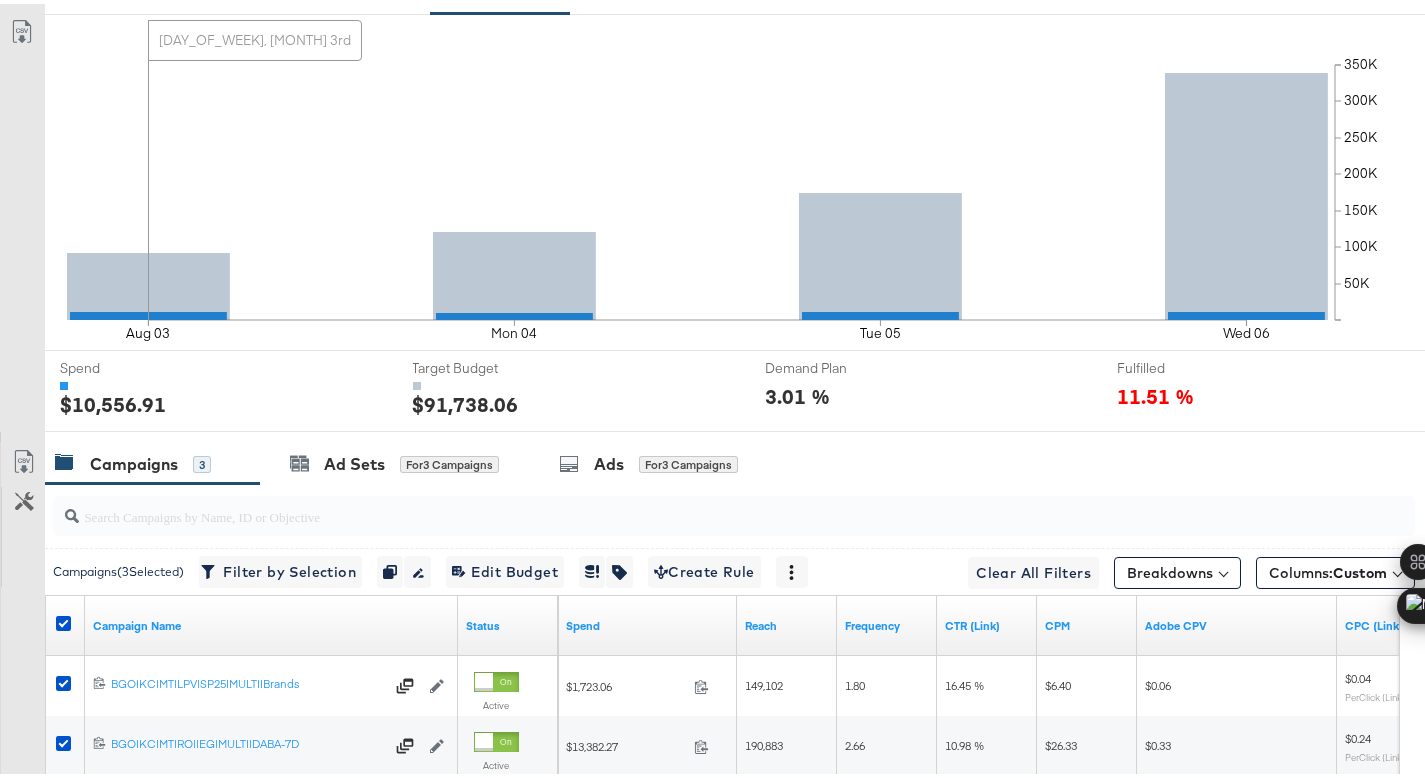 scroll, scrollTop: 232, scrollLeft: 0, axis: vertical 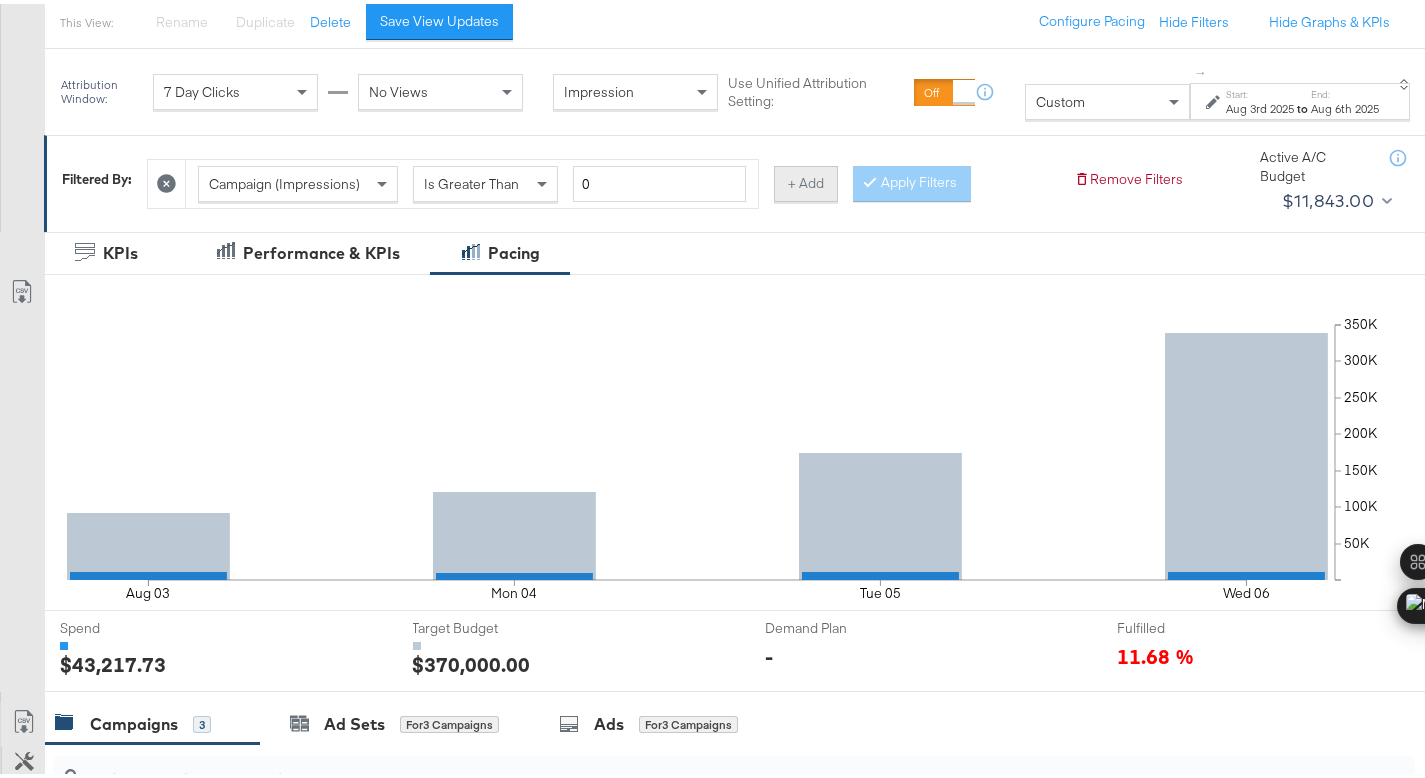 click on "+ Add" at bounding box center (806, 180) 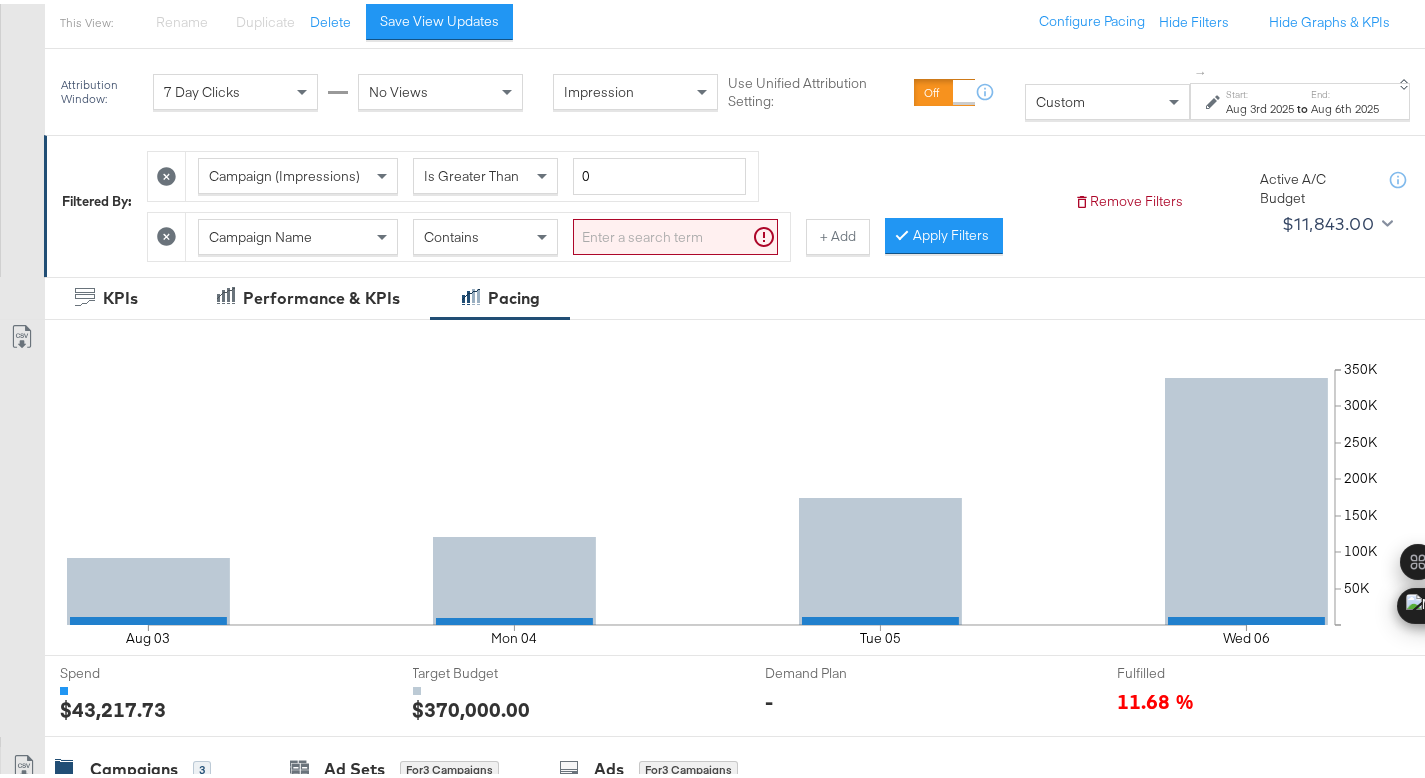 click on "Contains" at bounding box center (451, 233) 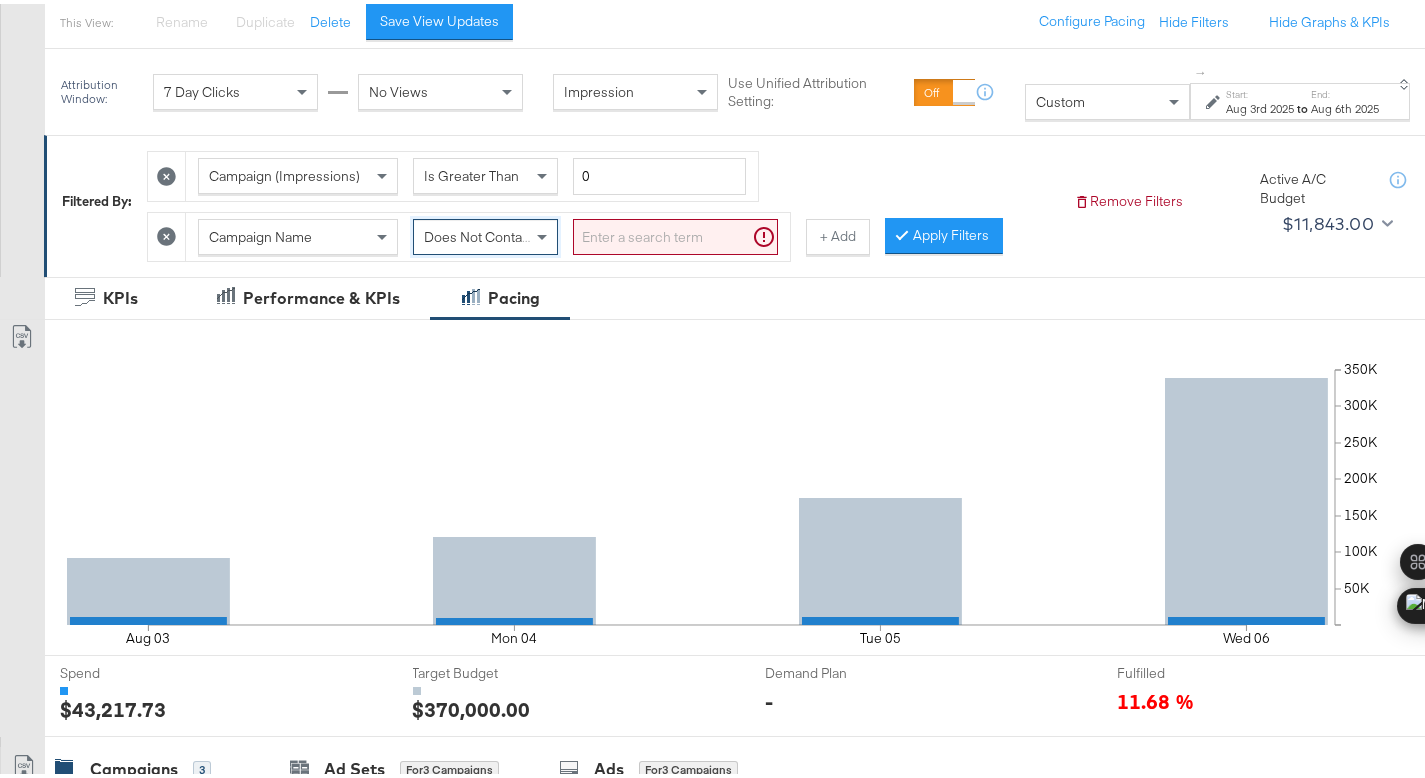click at bounding box center (675, 233) 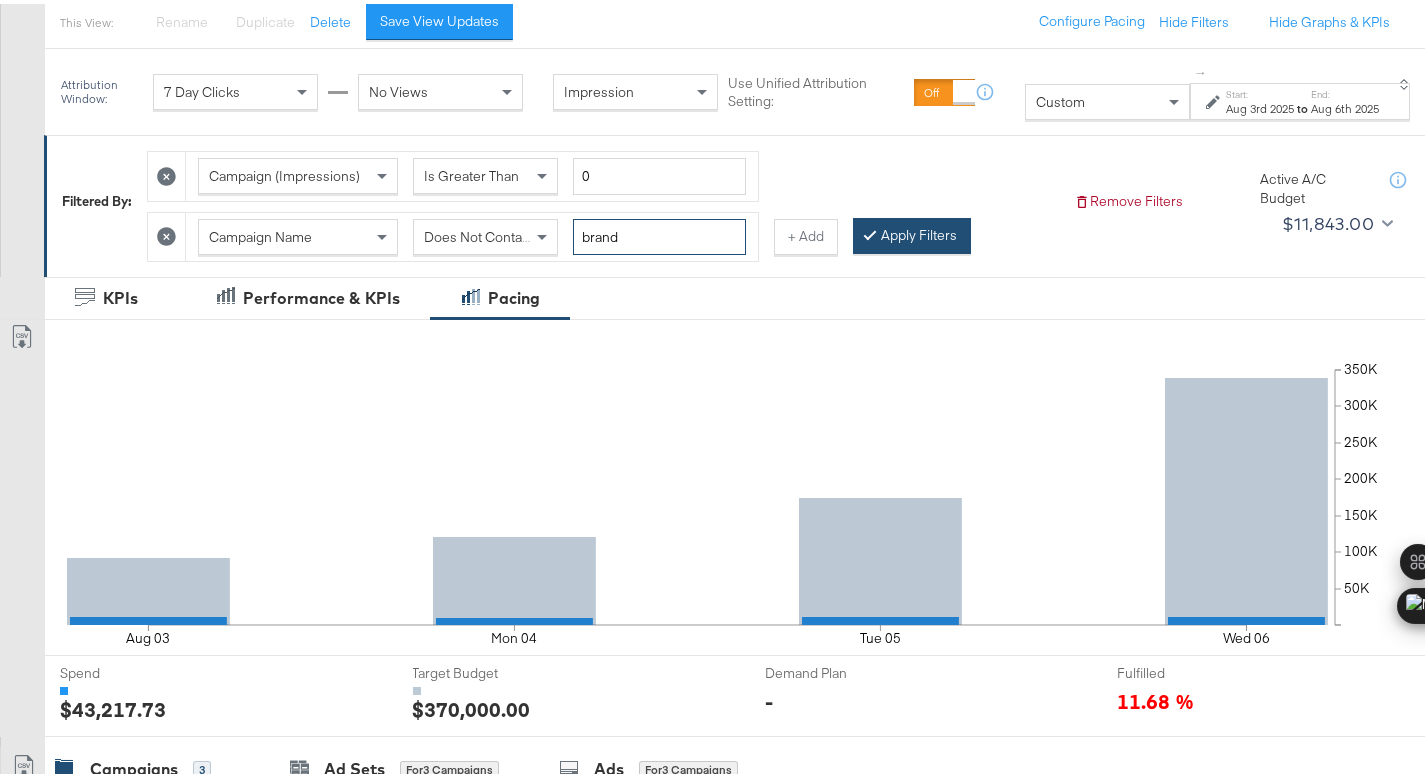 type on "brand" 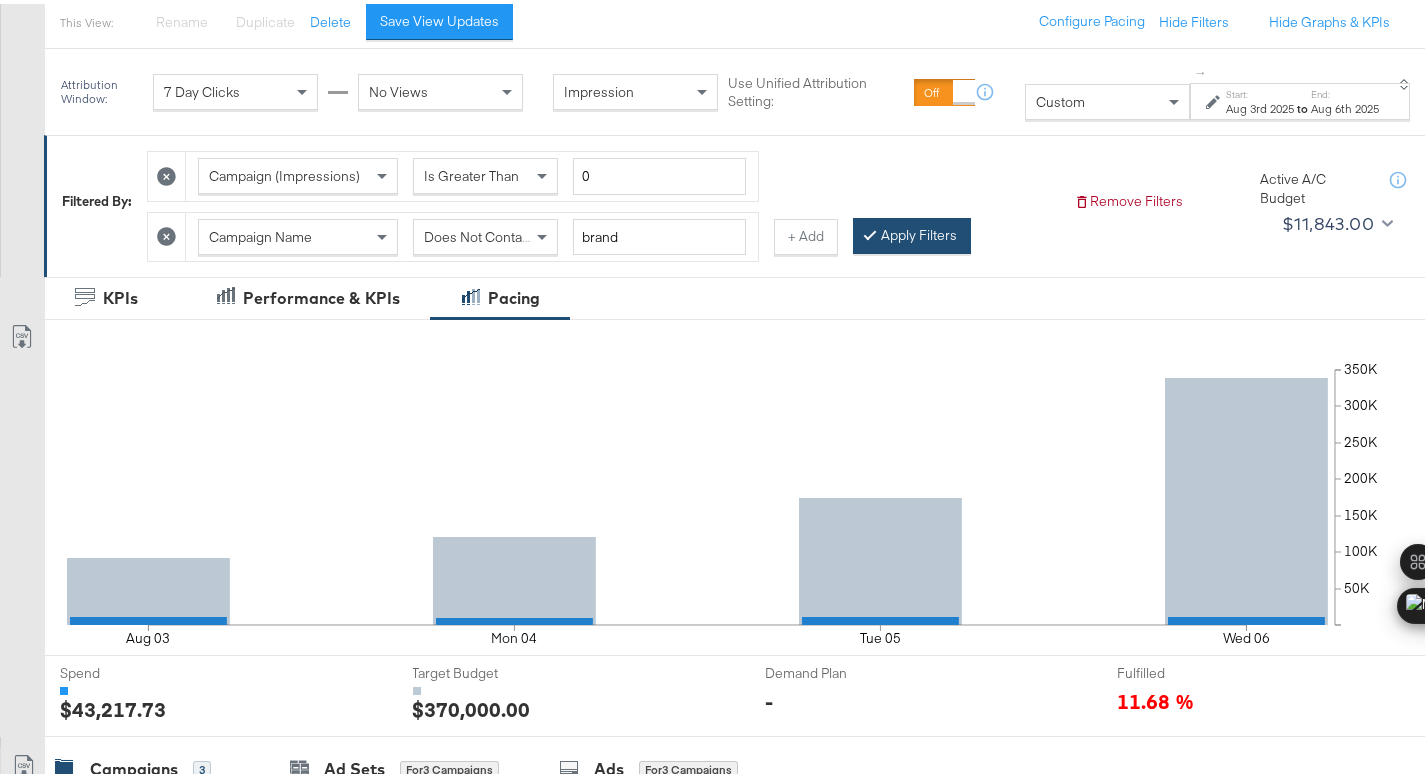 click on "Apply Filters" at bounding box center (912, 232) 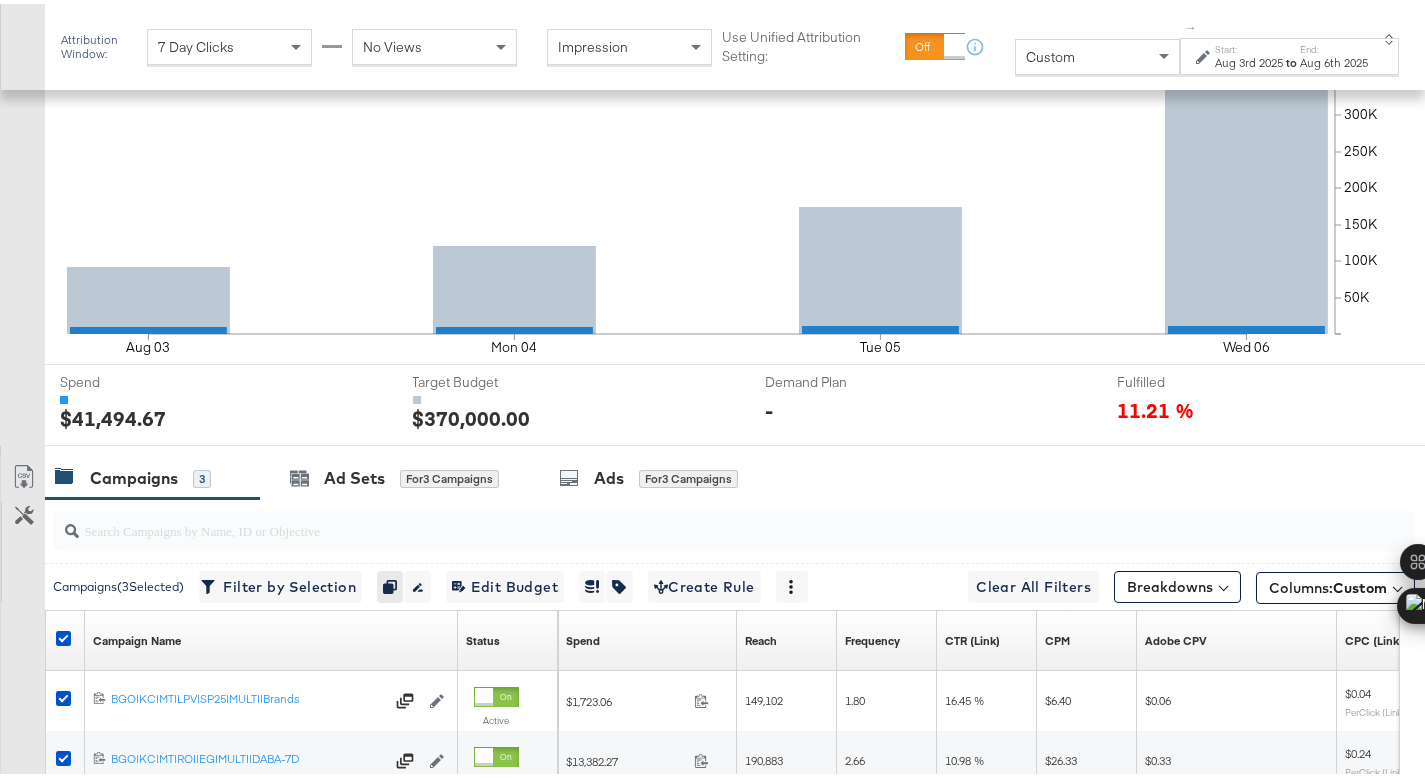 scroll, scrollTop: 739, scrollLeft: 0, axis: vertical 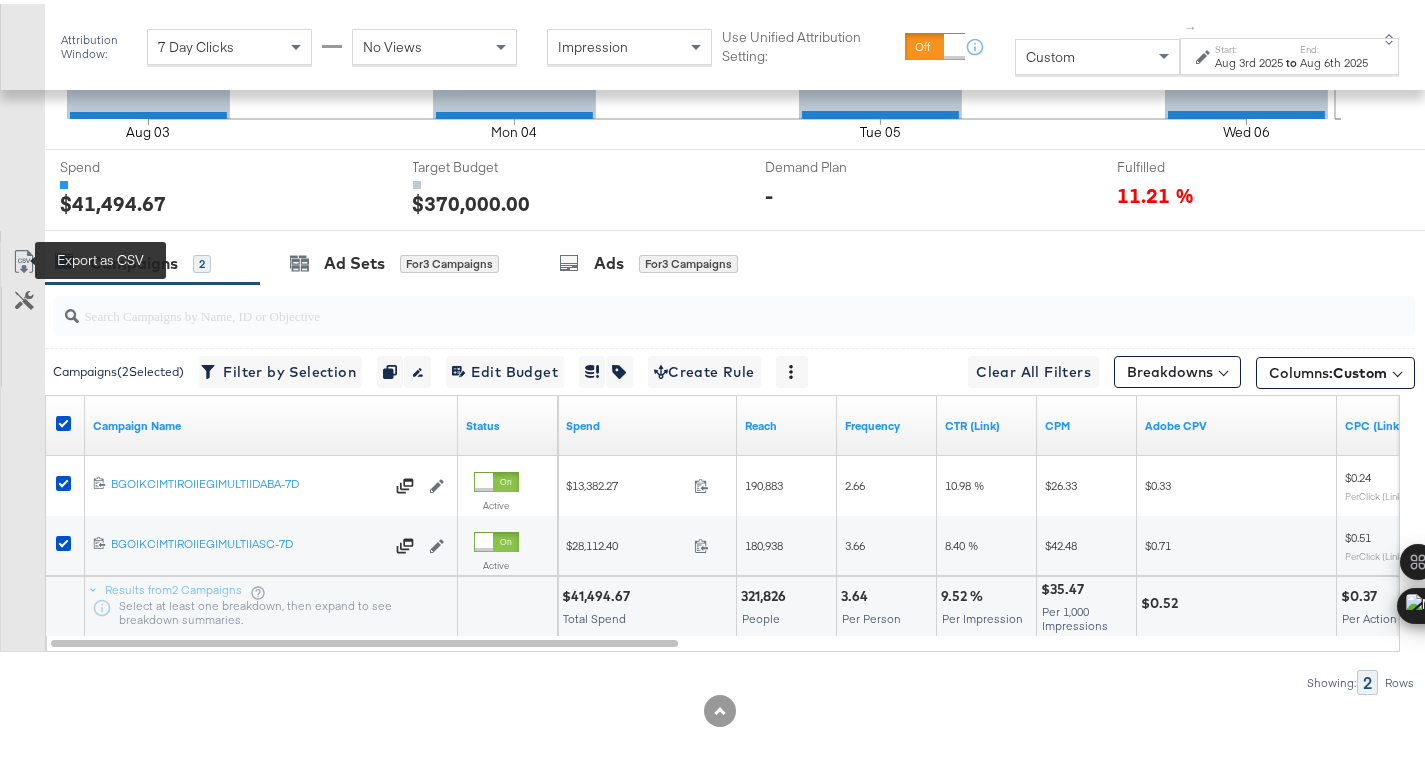 click 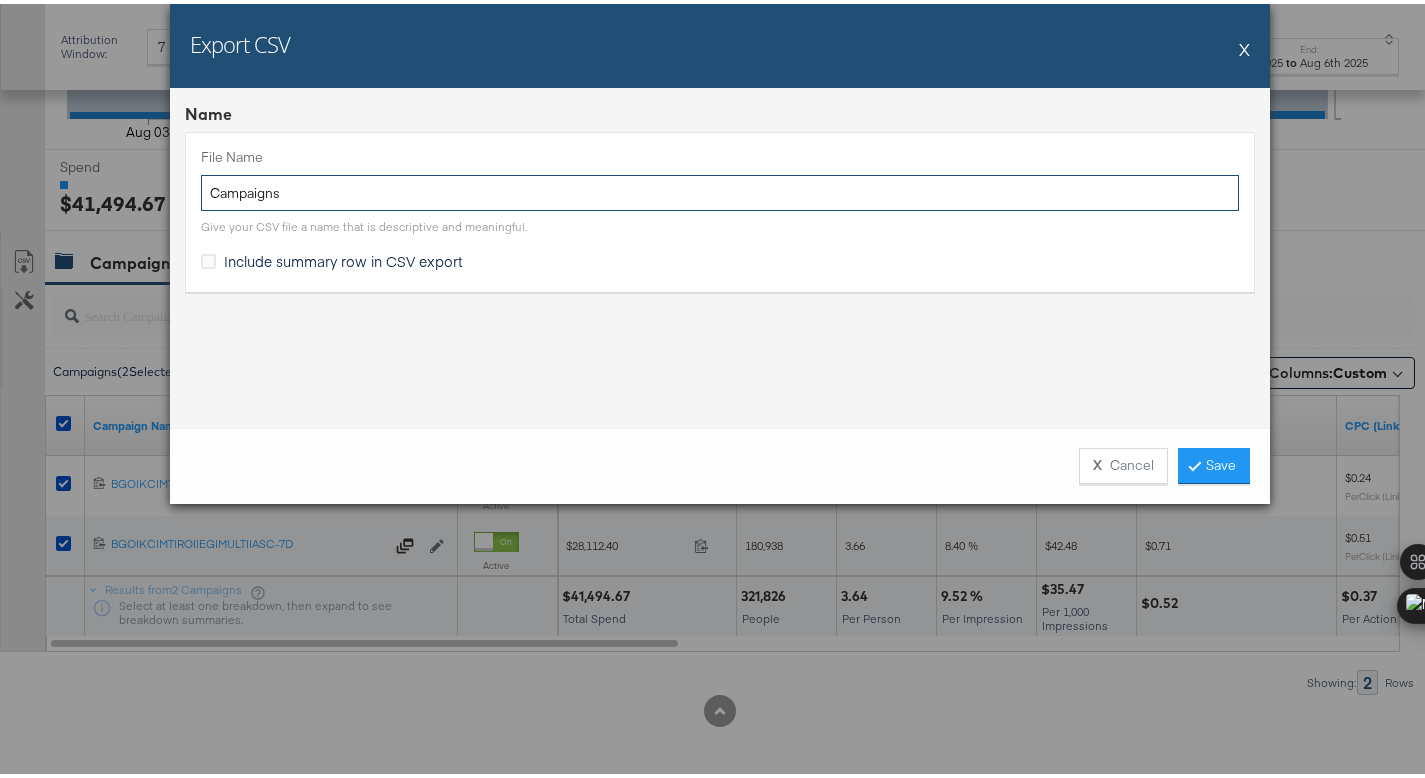 click on "Campaigns" at bounding box center [720, 189] 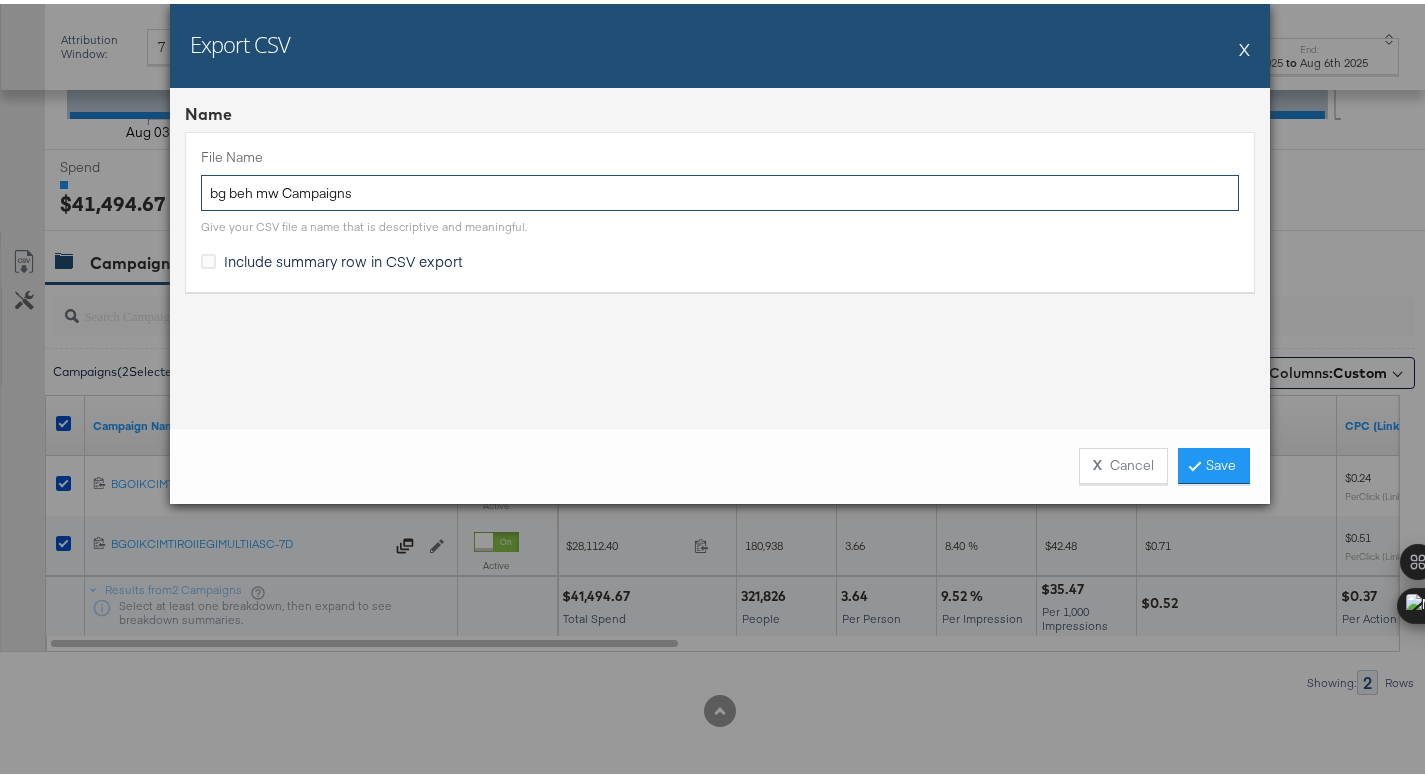 type on "bg beh mw Campaigns" 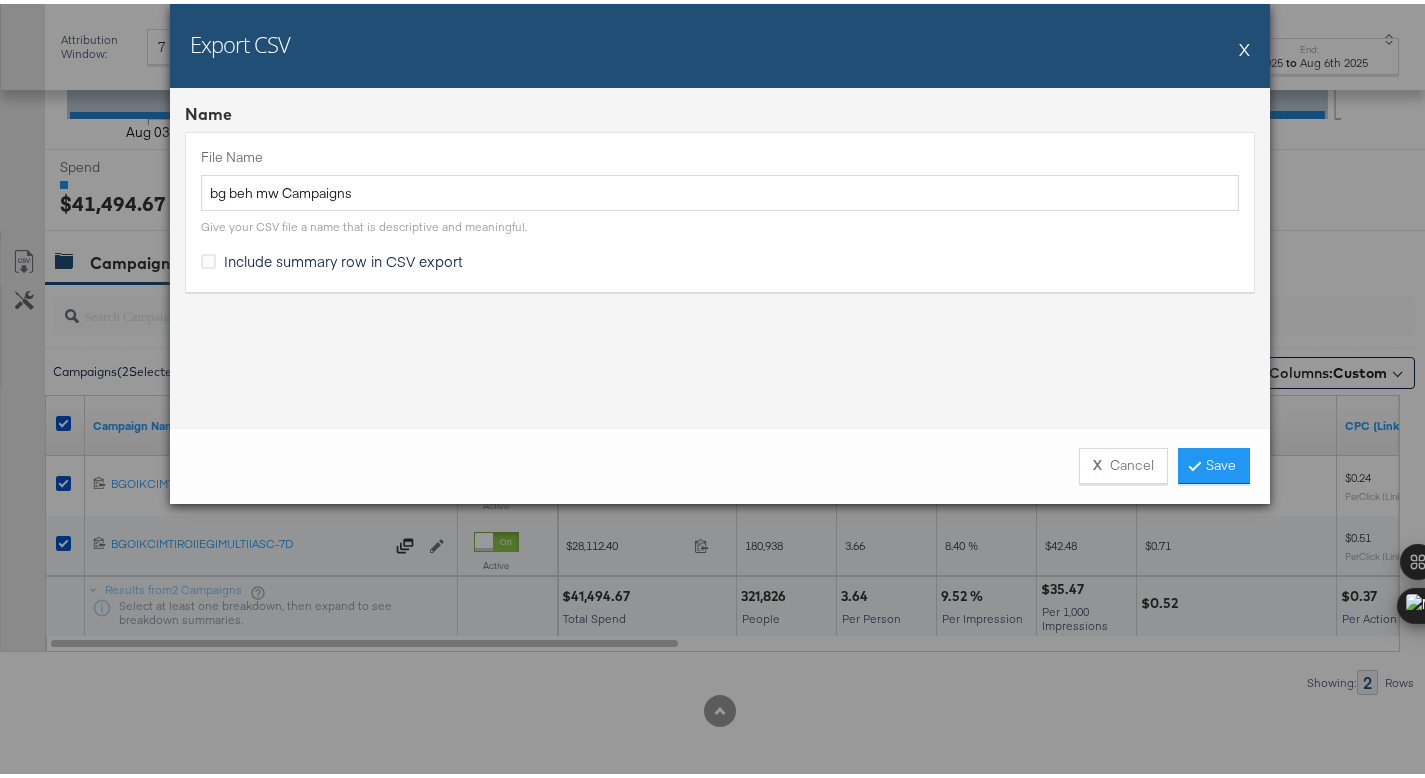 click on "Include summary row in CSV export" at bounding box center (336, 257) 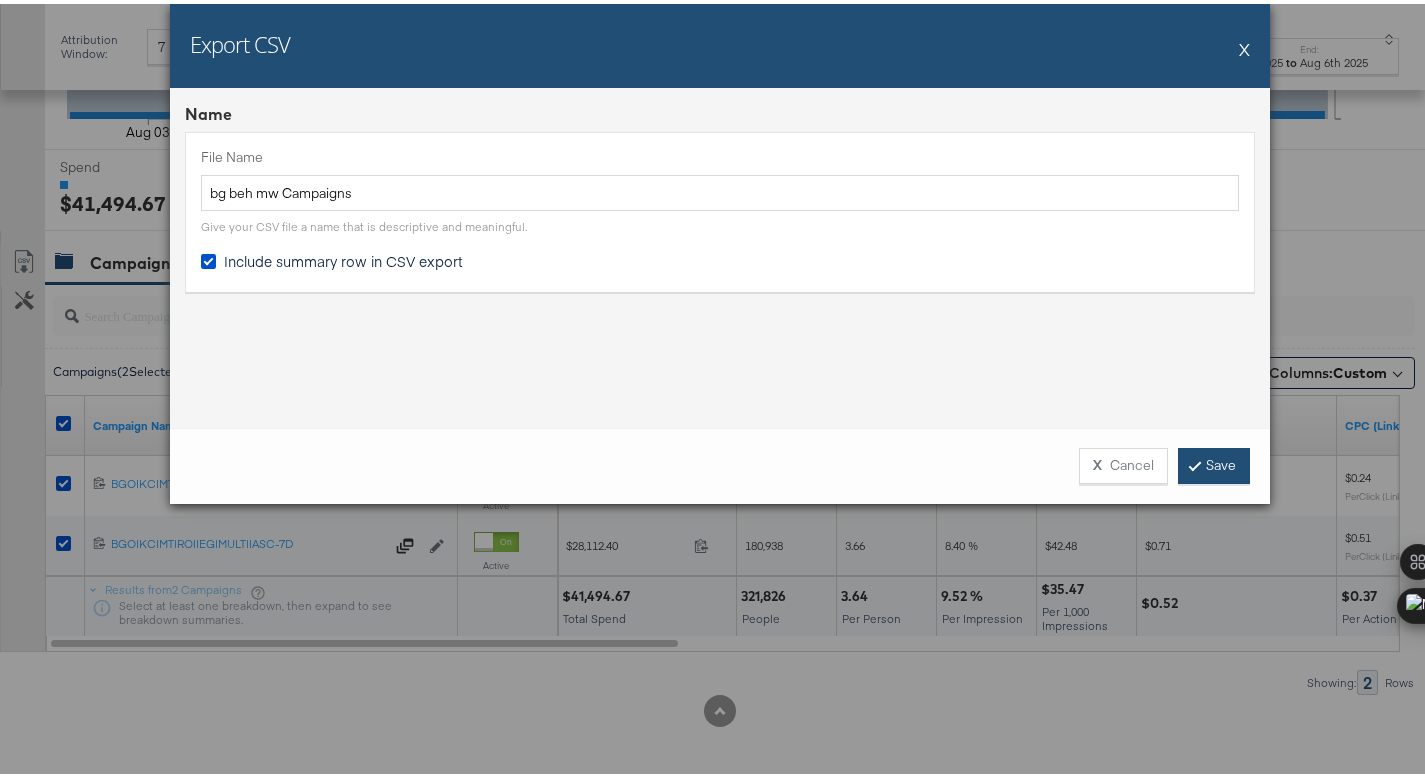 click on "Save" at bounding box center (1214, 462) 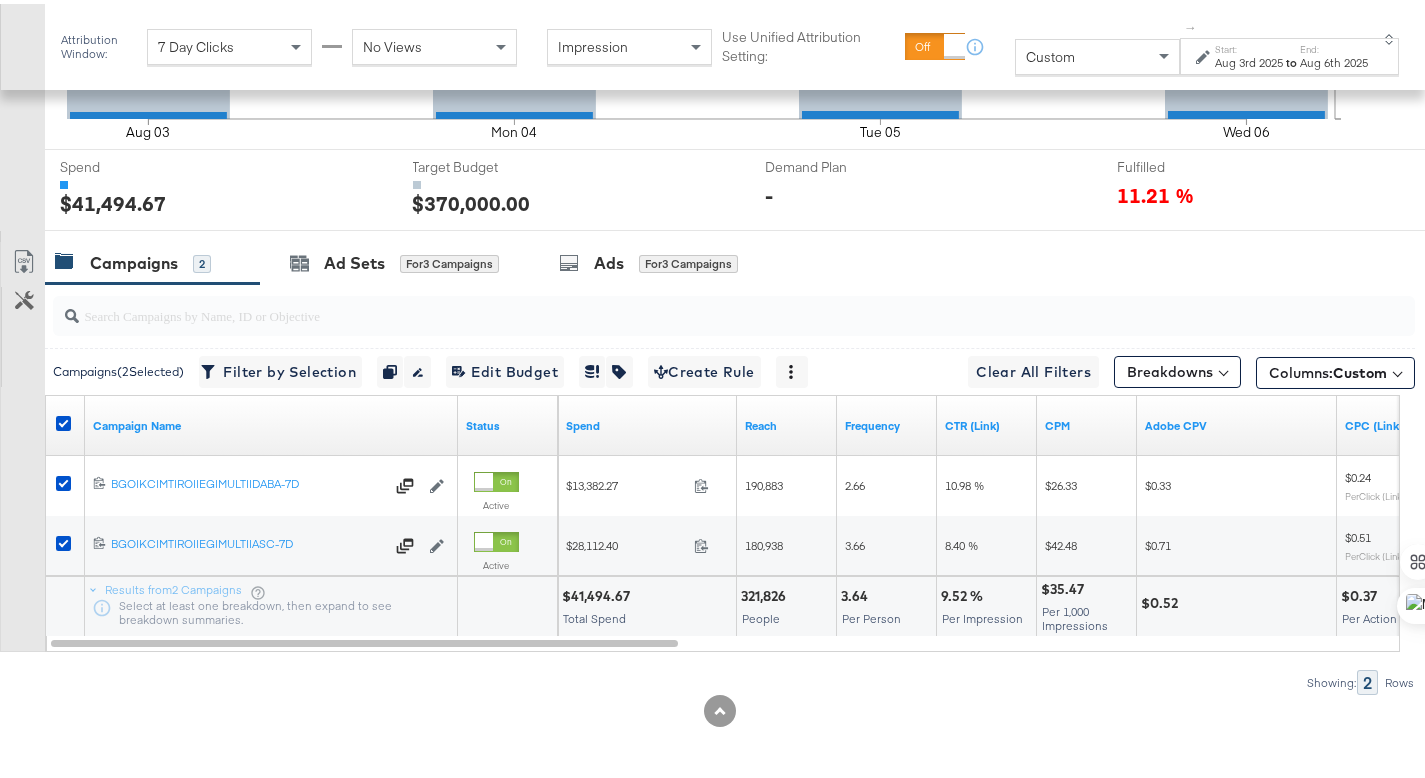 scroll, scrollTop: 0, scrollLeft: 0, axis: both 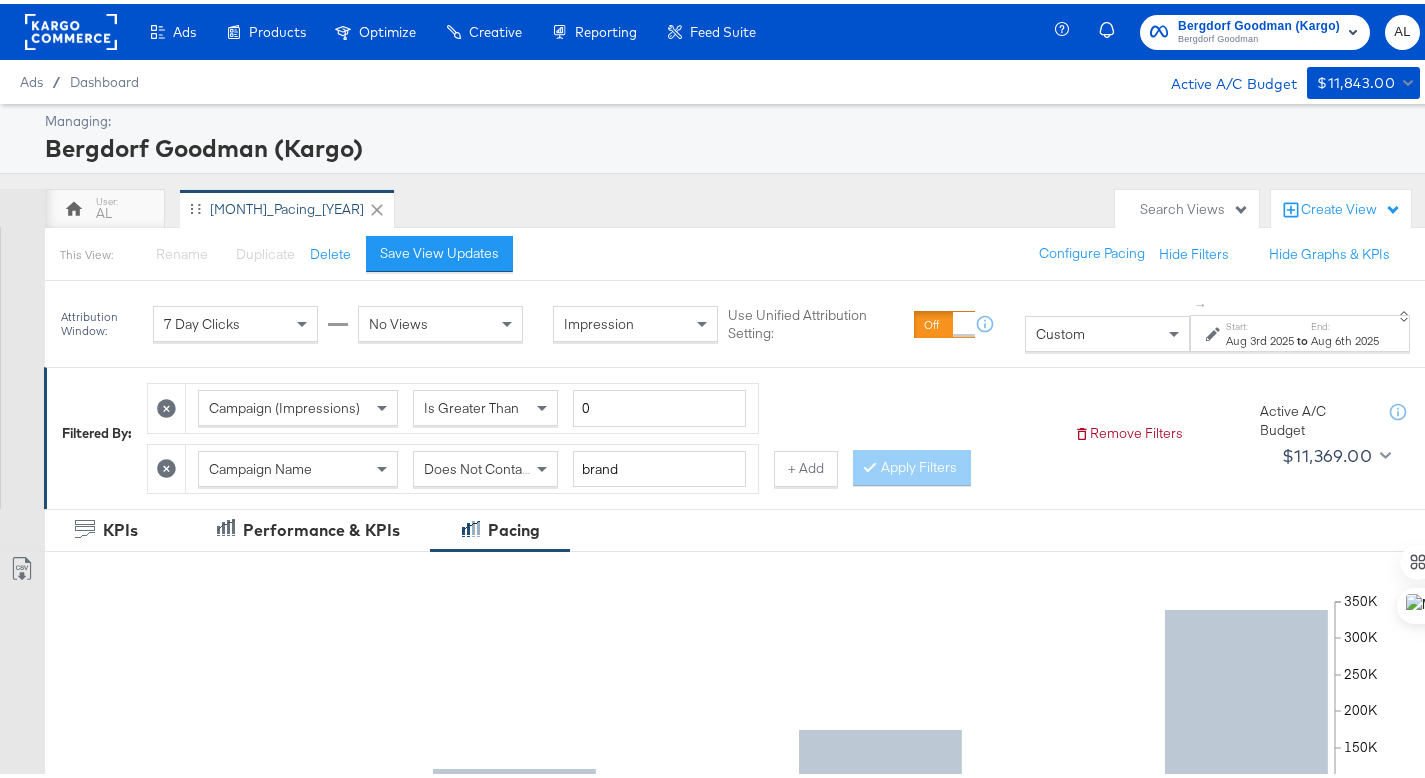 click 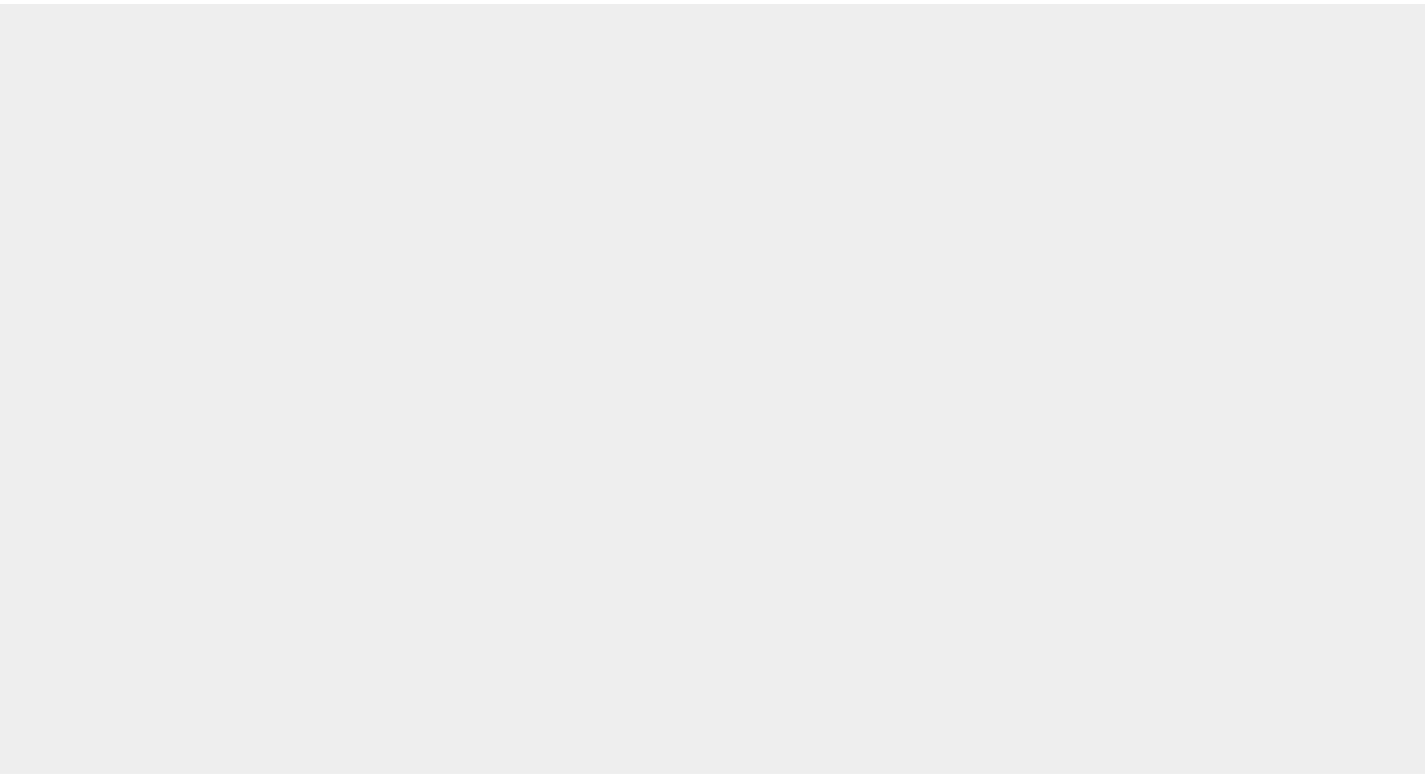 scroll, scrollTop: 0, scrollLeft: 0, axis: both 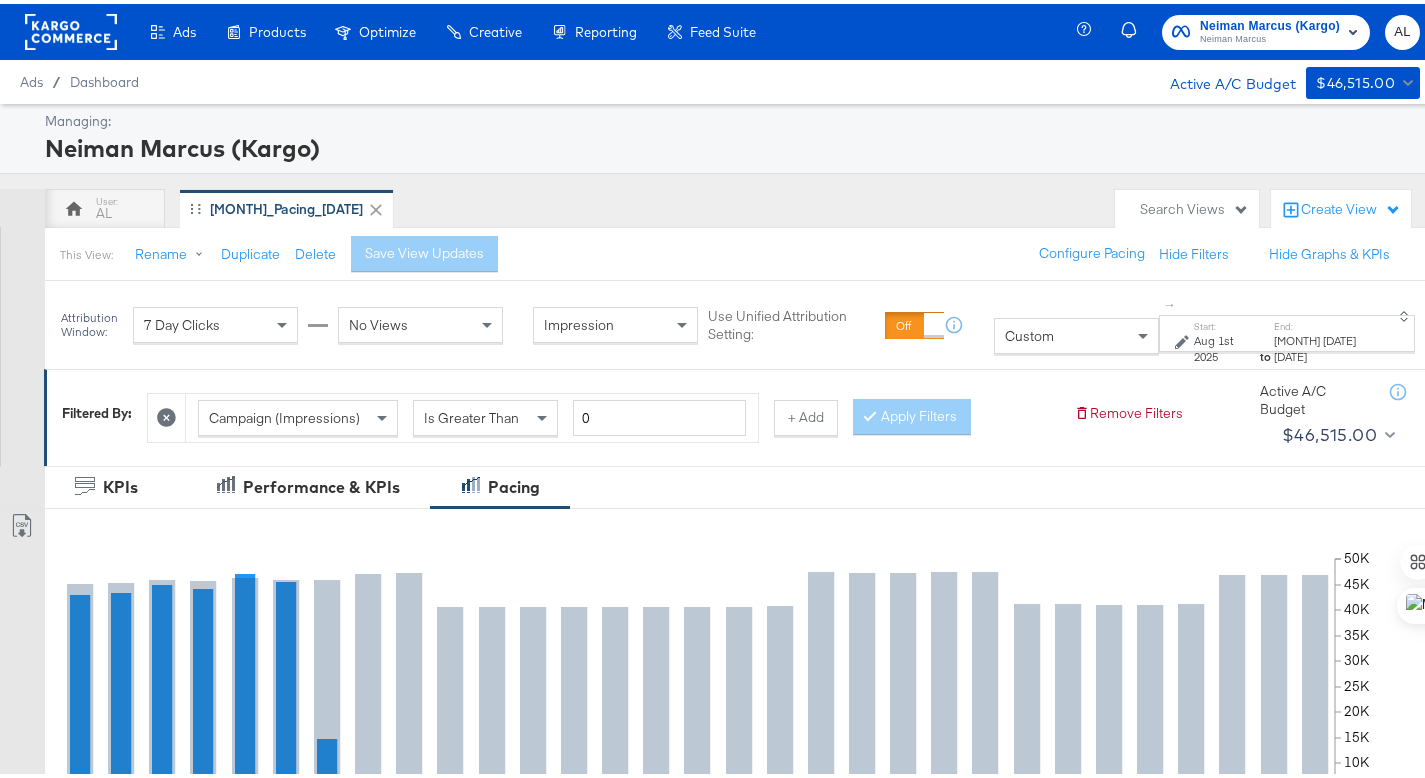 click on "Start: [DATE] [DATE] to End: [DATE] [DATE]" at bounding box center (1287, 329) 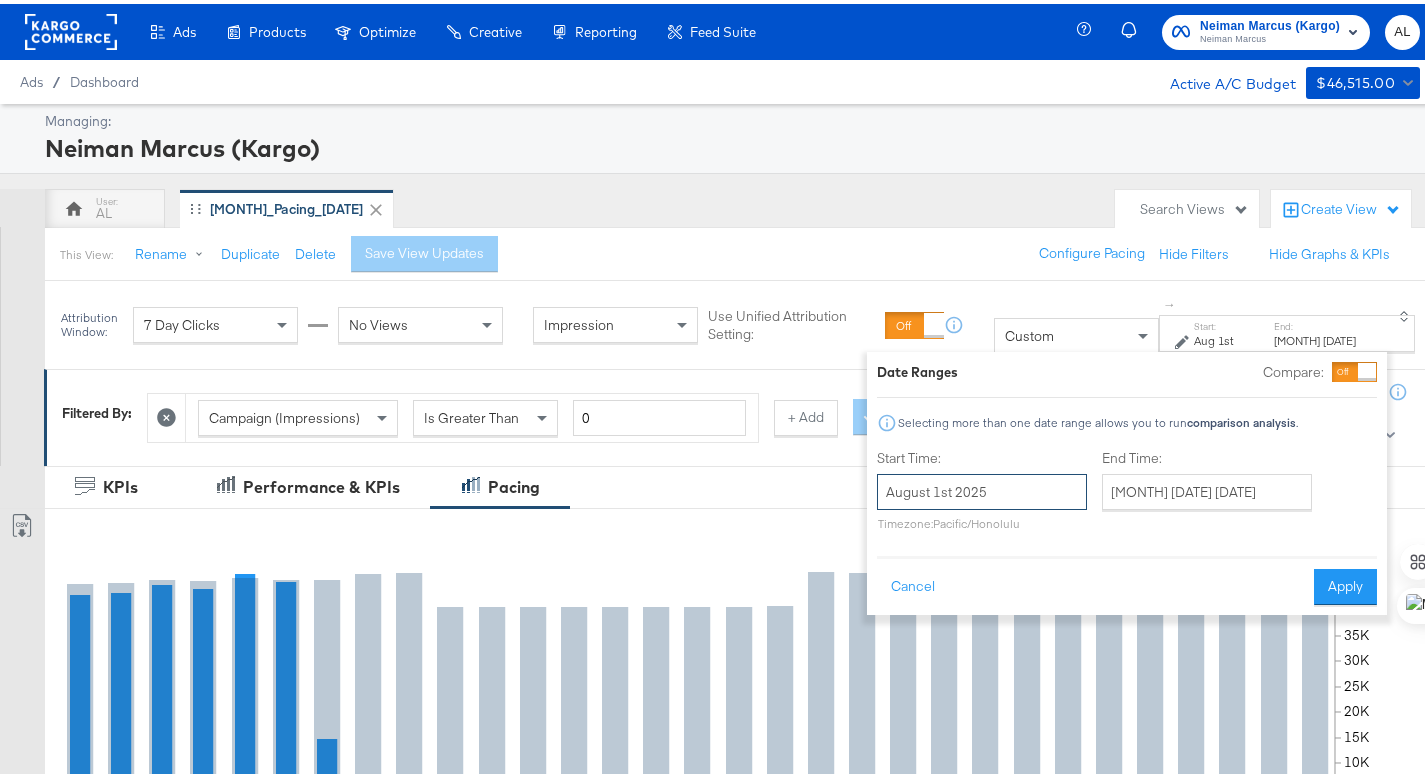 click on "August 1st 2025" at bounding box center [982, 488] 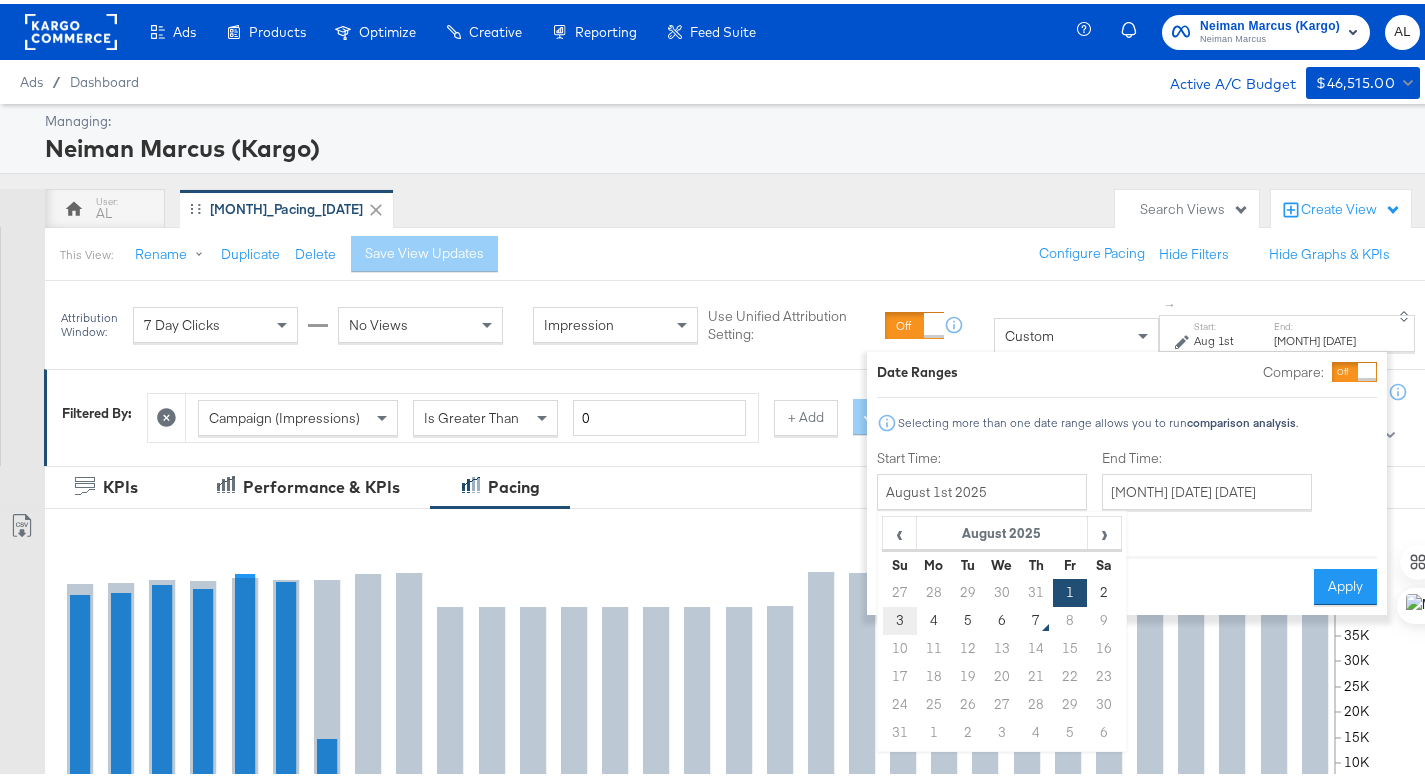click on "3" at bounding box center [899, 617] 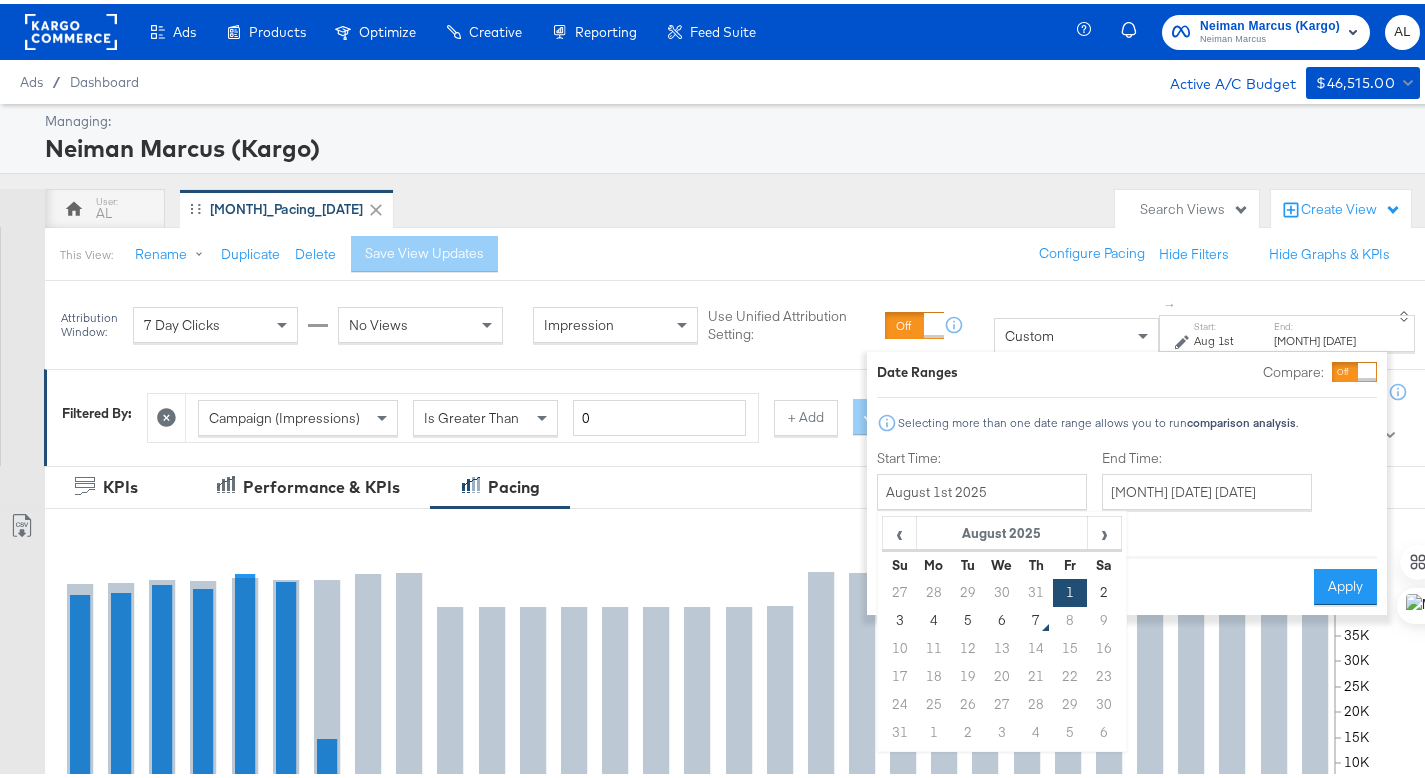 type on "August 3rd 2025" 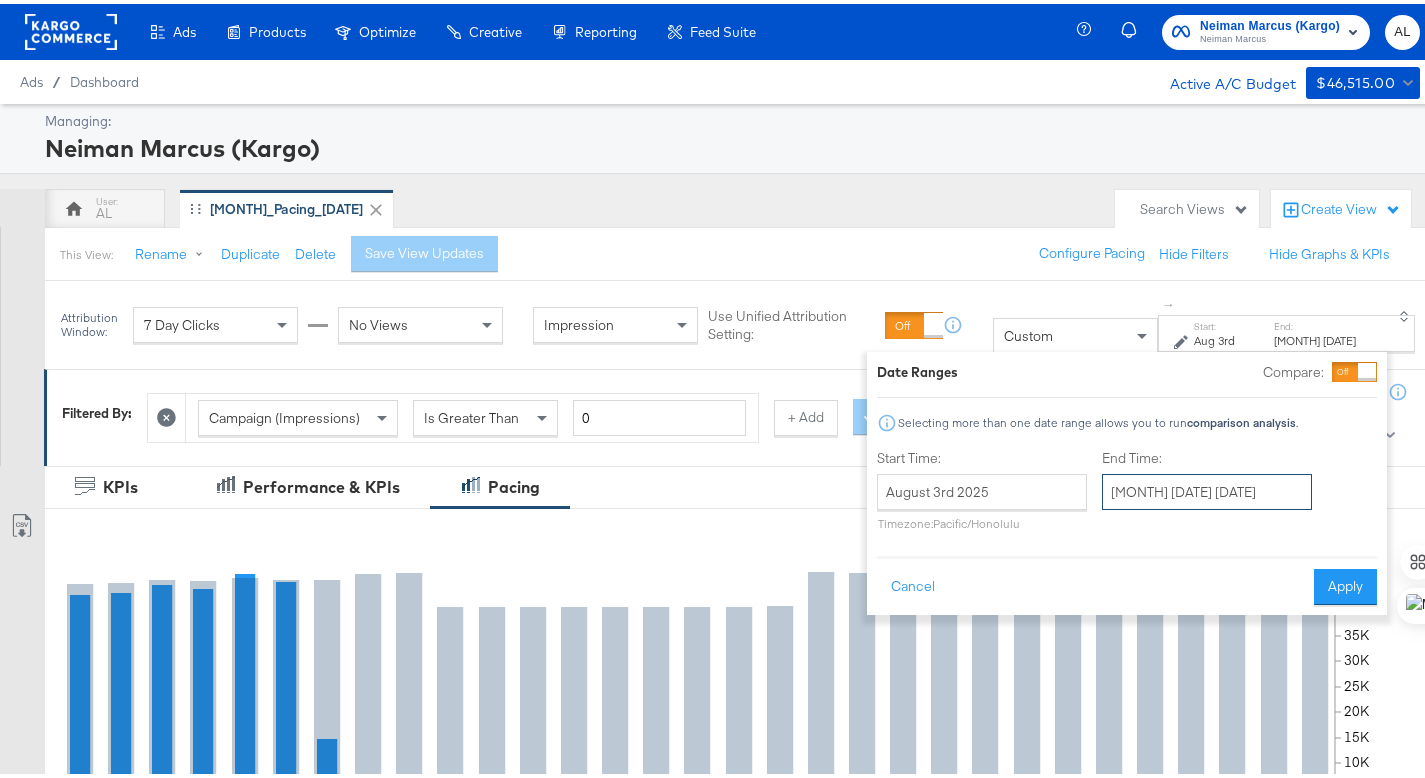 click on "[MONTH] [DATE] [DATE]" at bounding box center (1207, 488) 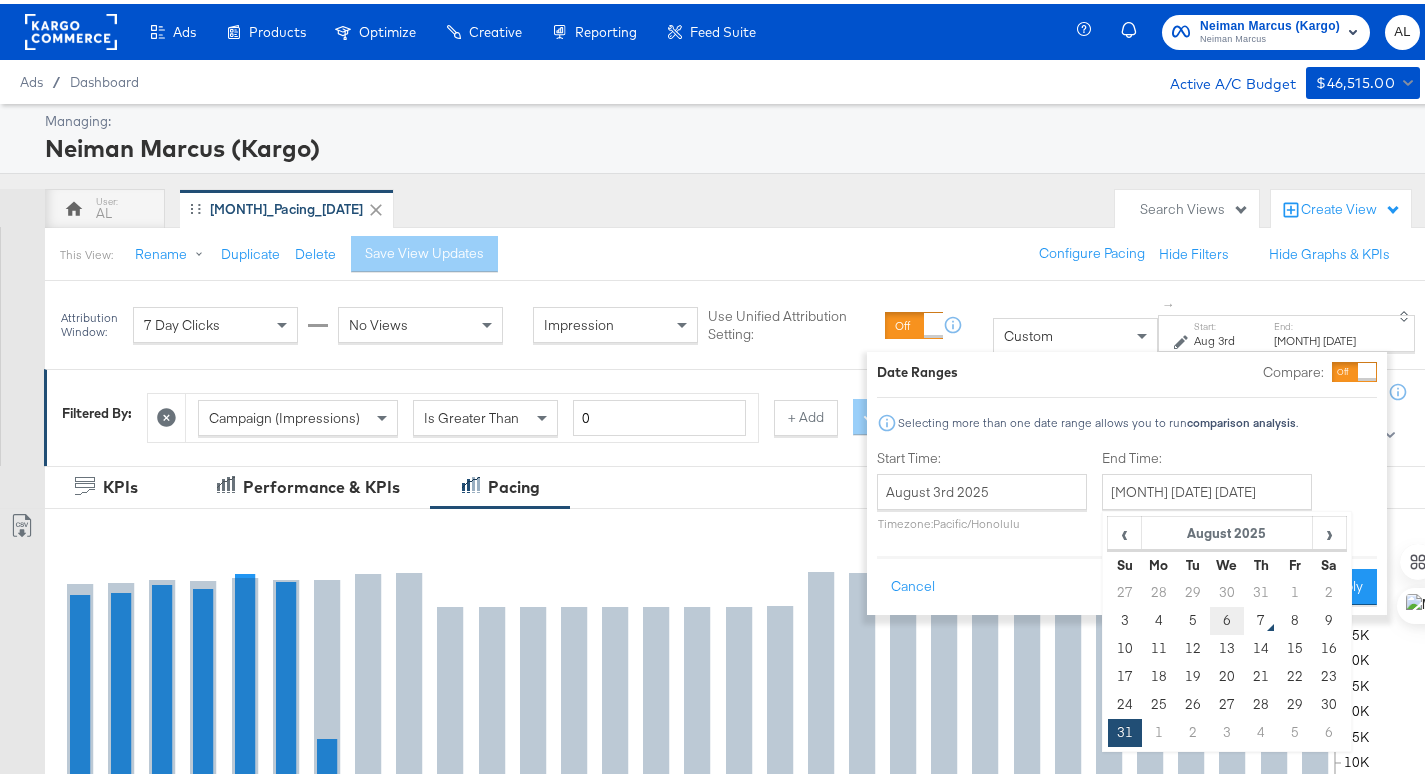 click on "6" at bounding box center (1227, 617) 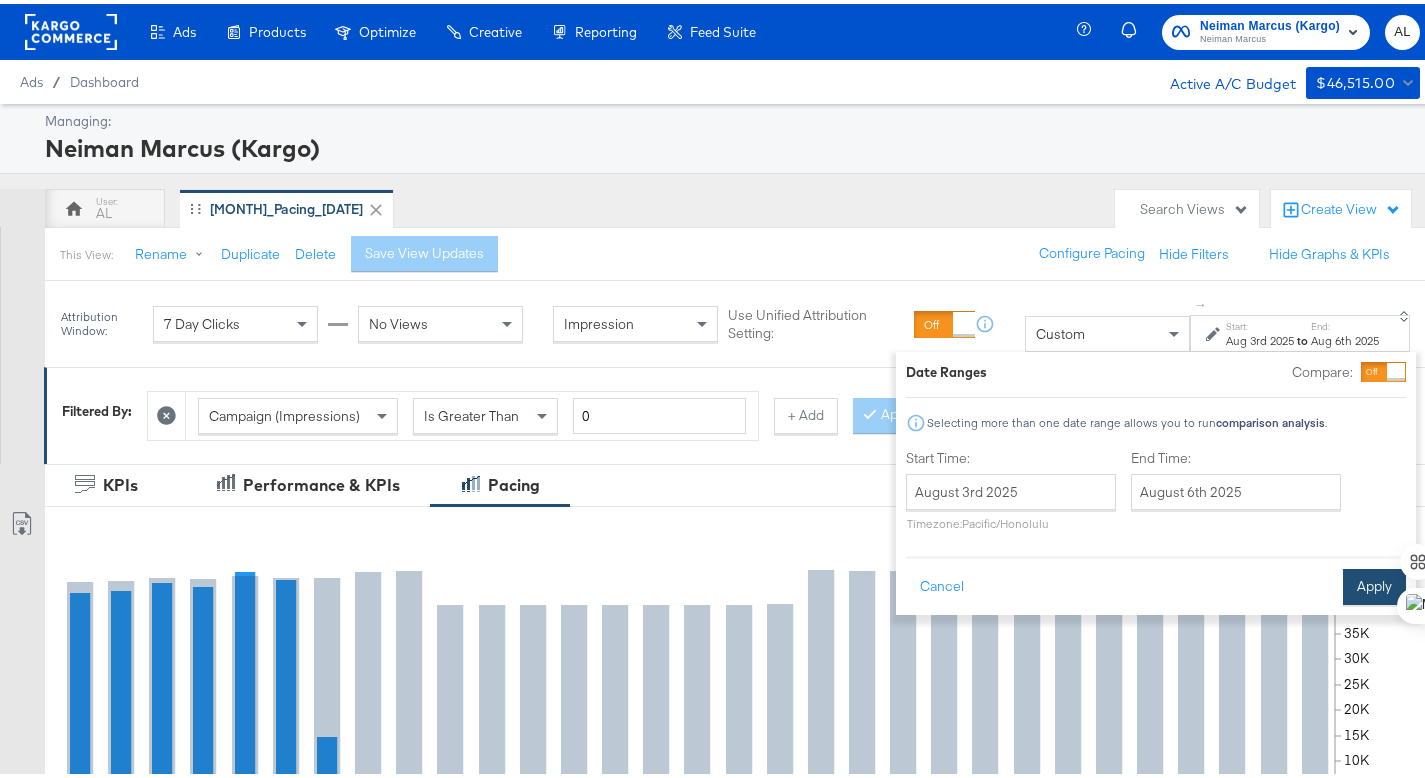 click on "Apply" at bounding box center (1374, 583) 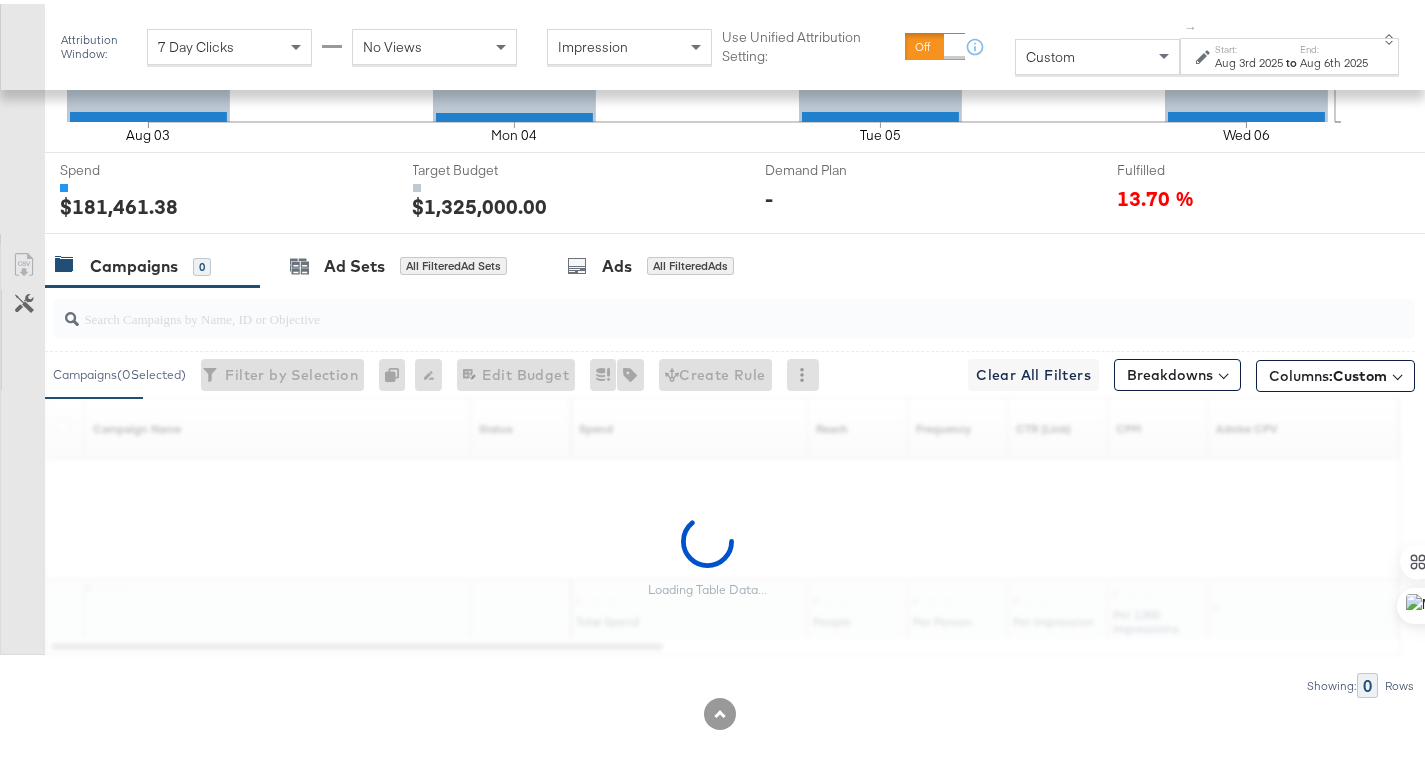 scroll, scrollTop: 690, scrollLeft: 0, axis: vertical 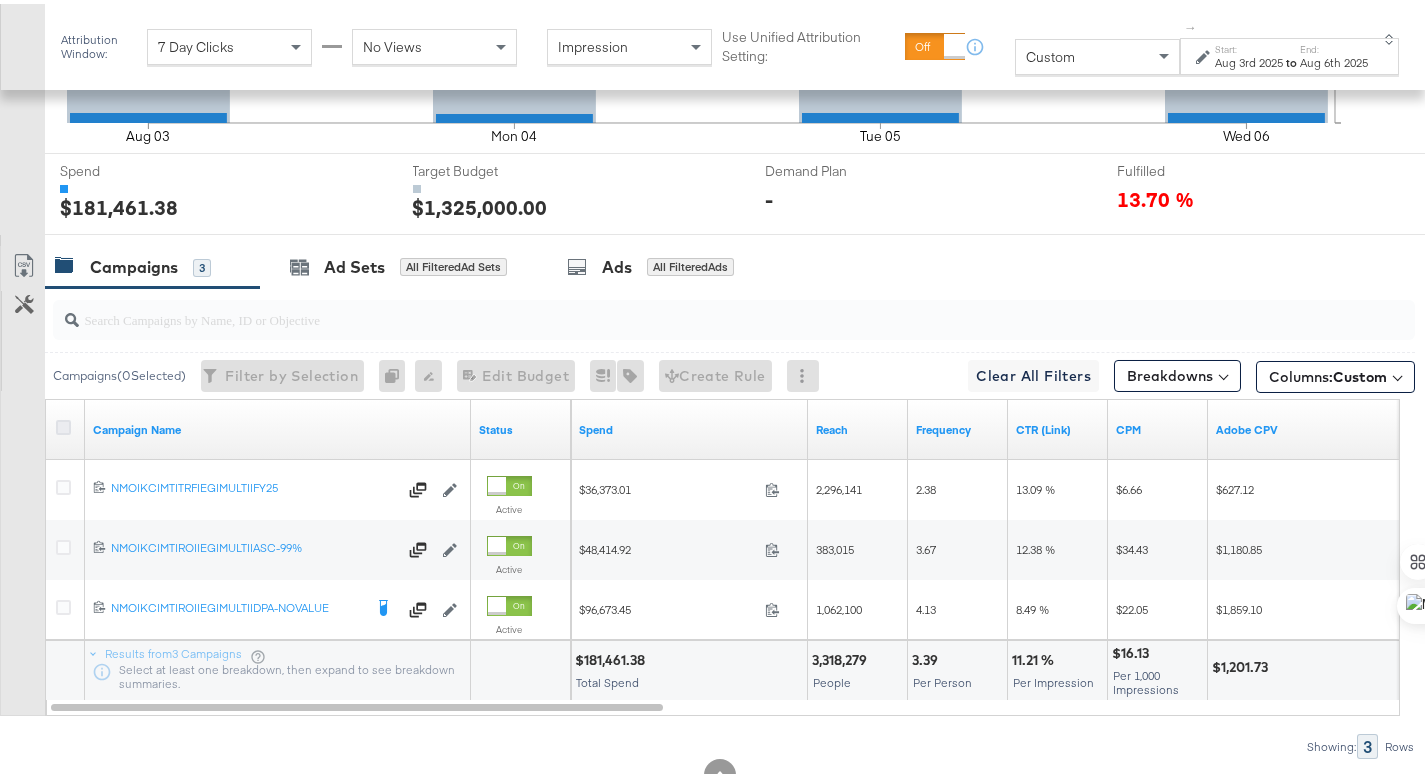 click at bounding box center (63, 423) 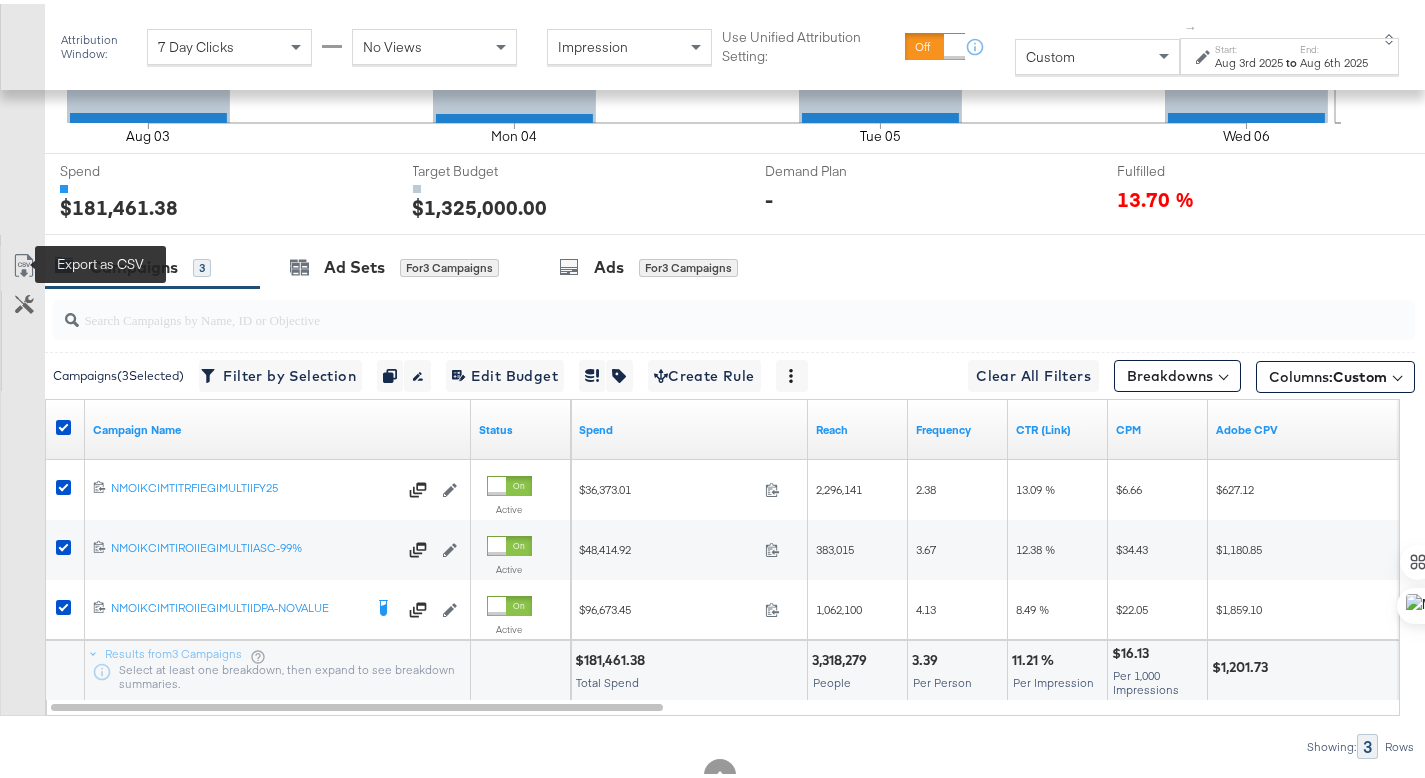 click 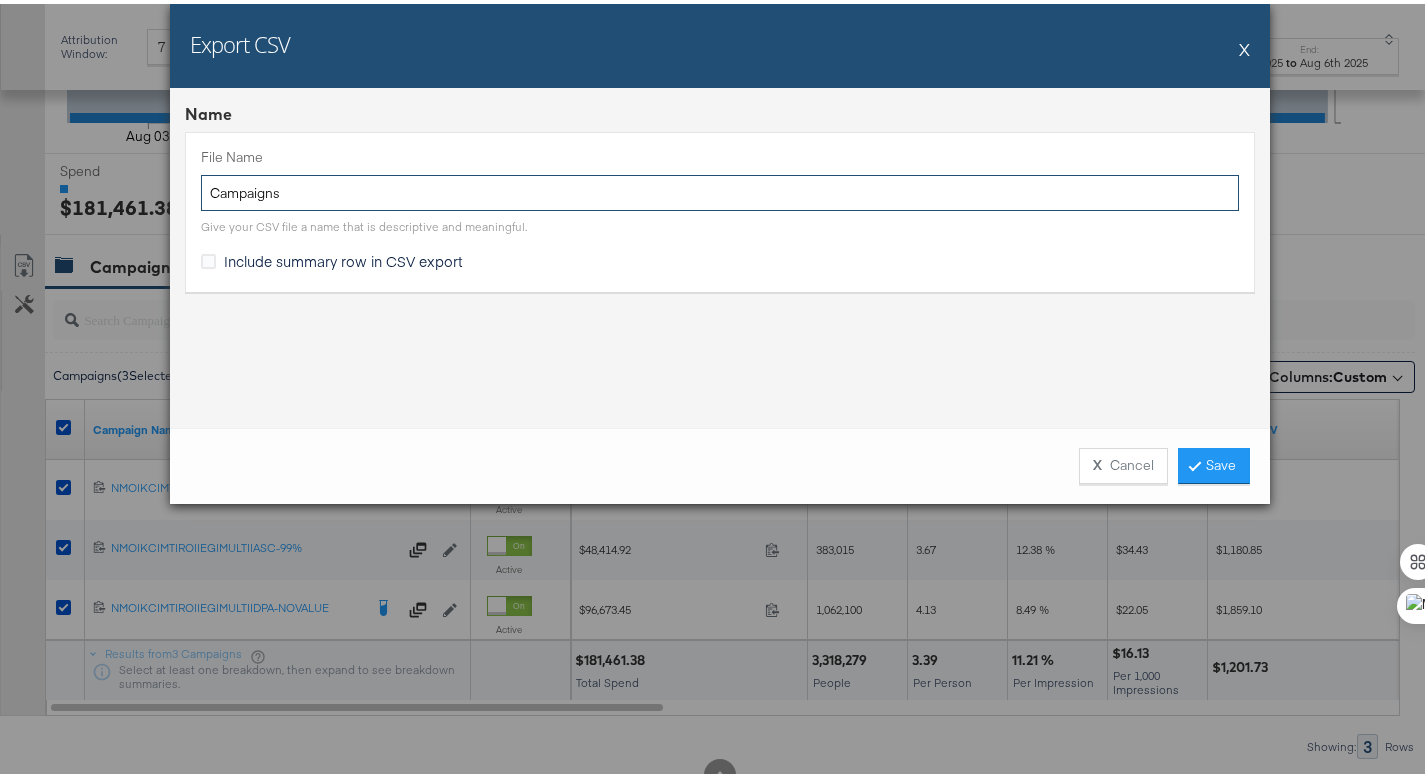 click on "Campaigns" at bounding box center [720, 189] 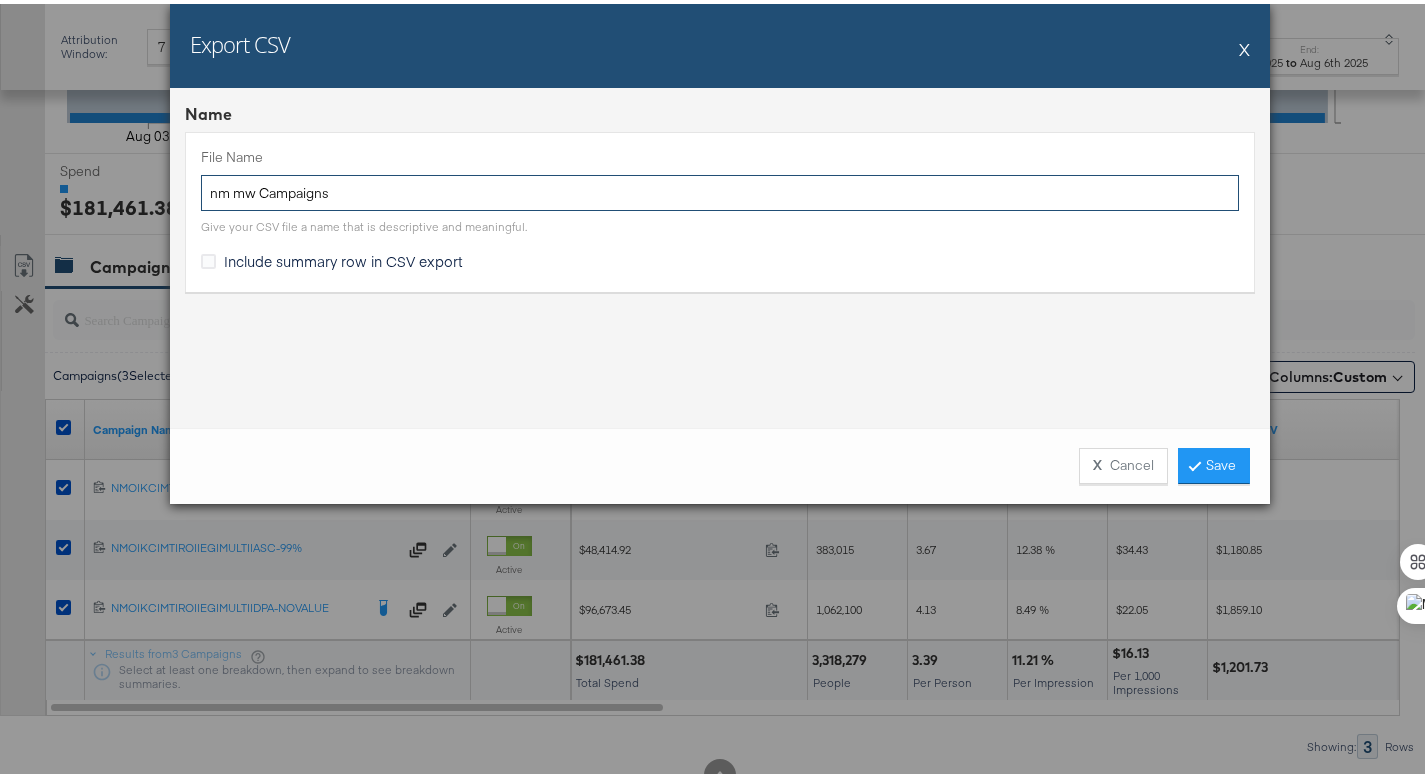 type on "nm mw Campaigns" 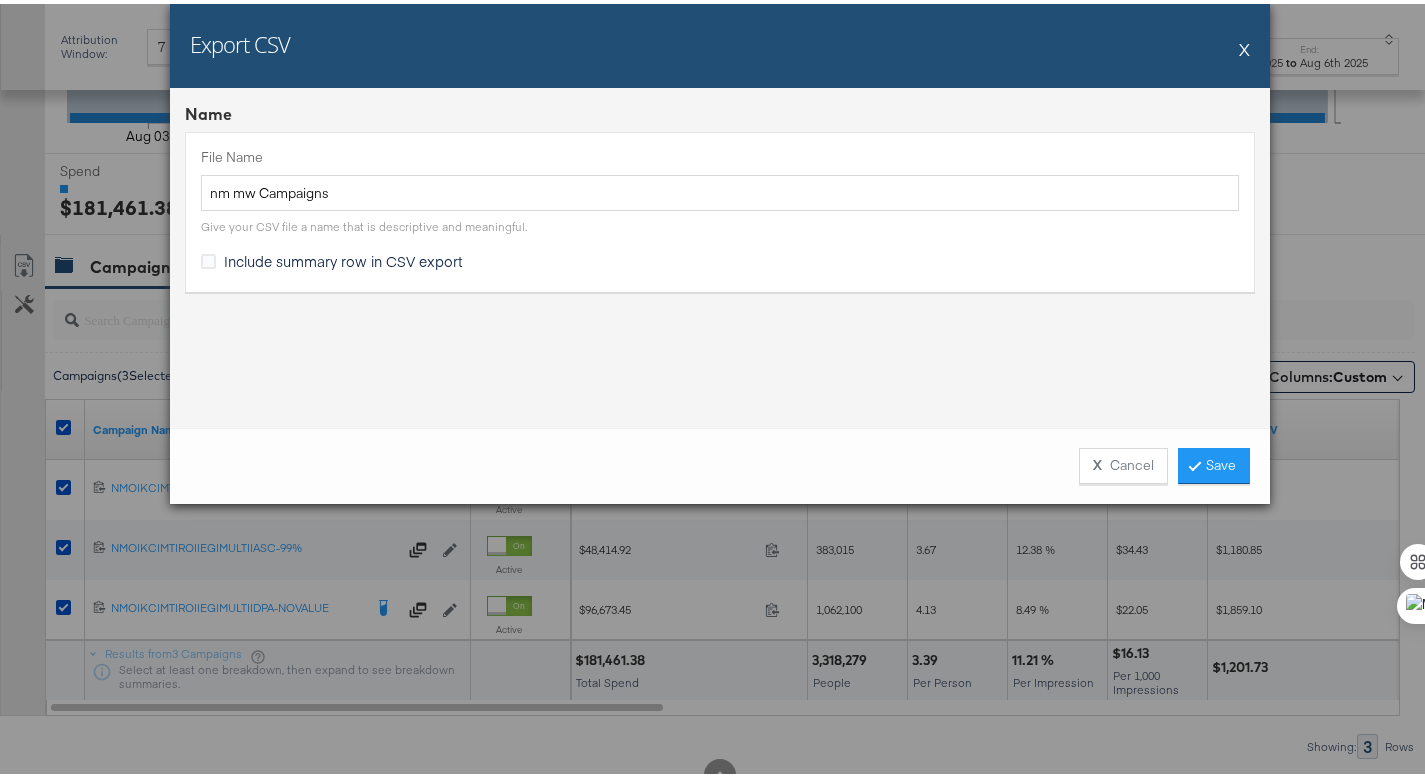 click on "Include summary row in CSV export" at bounding box center [336, 257] 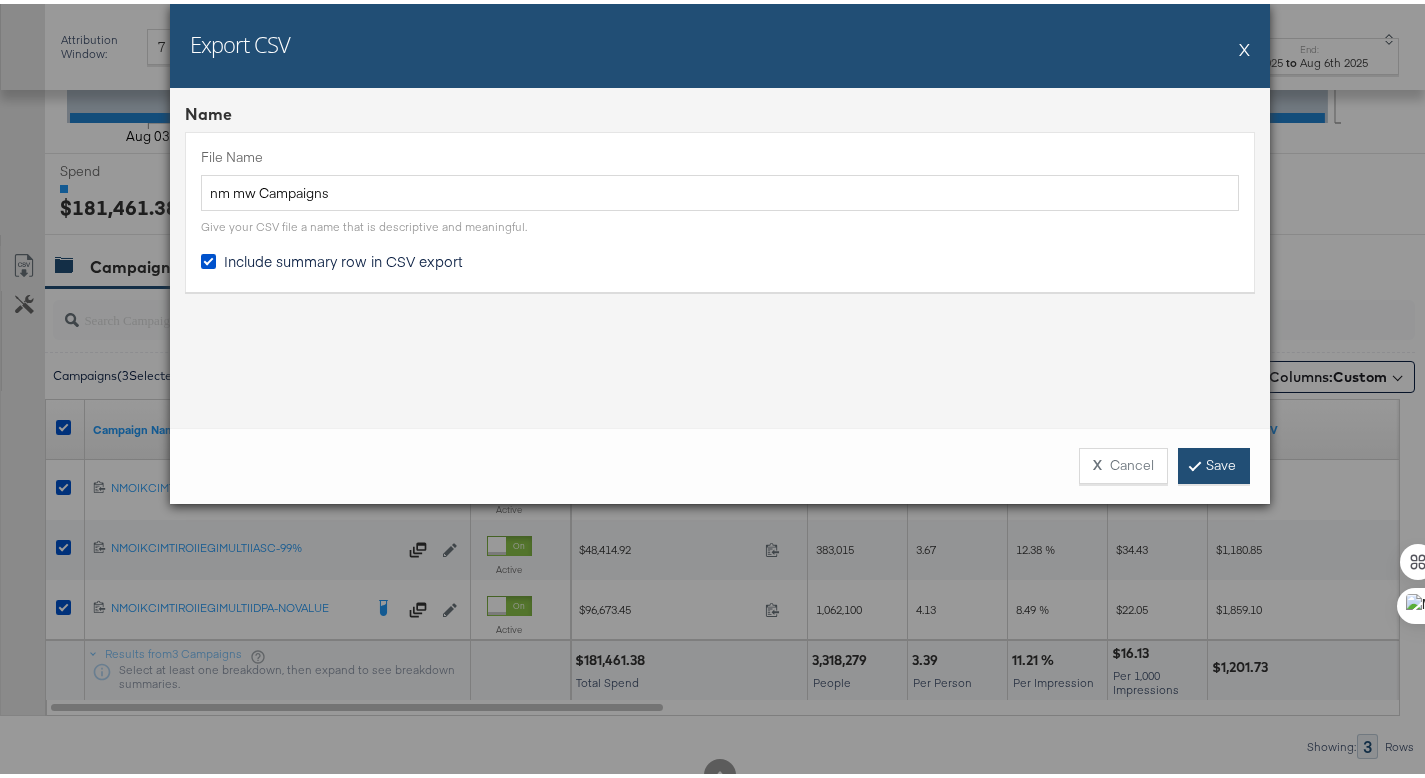 click on "Save" at bounding box center [1214, 462] 